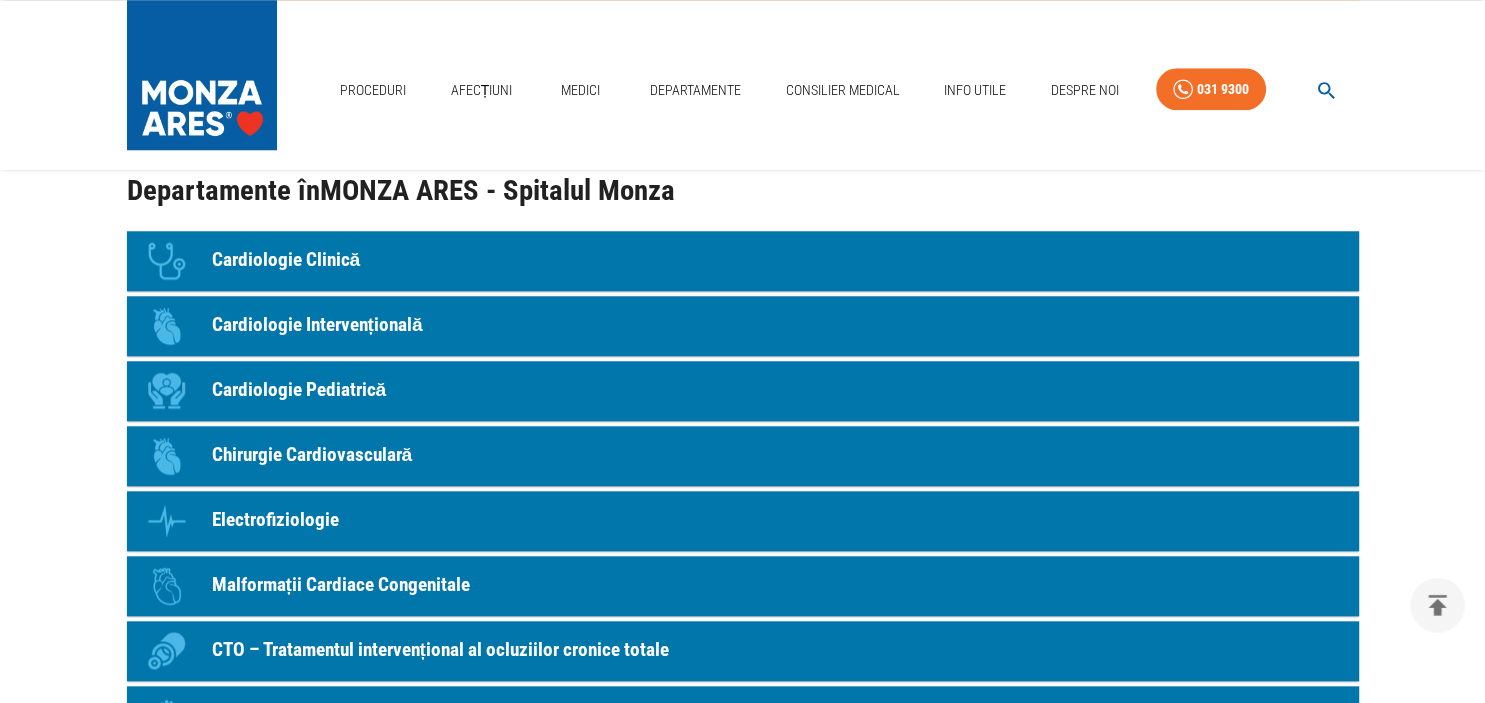 scroll, scrollTop: 1852, scrollLeft: 0, axis: vertical 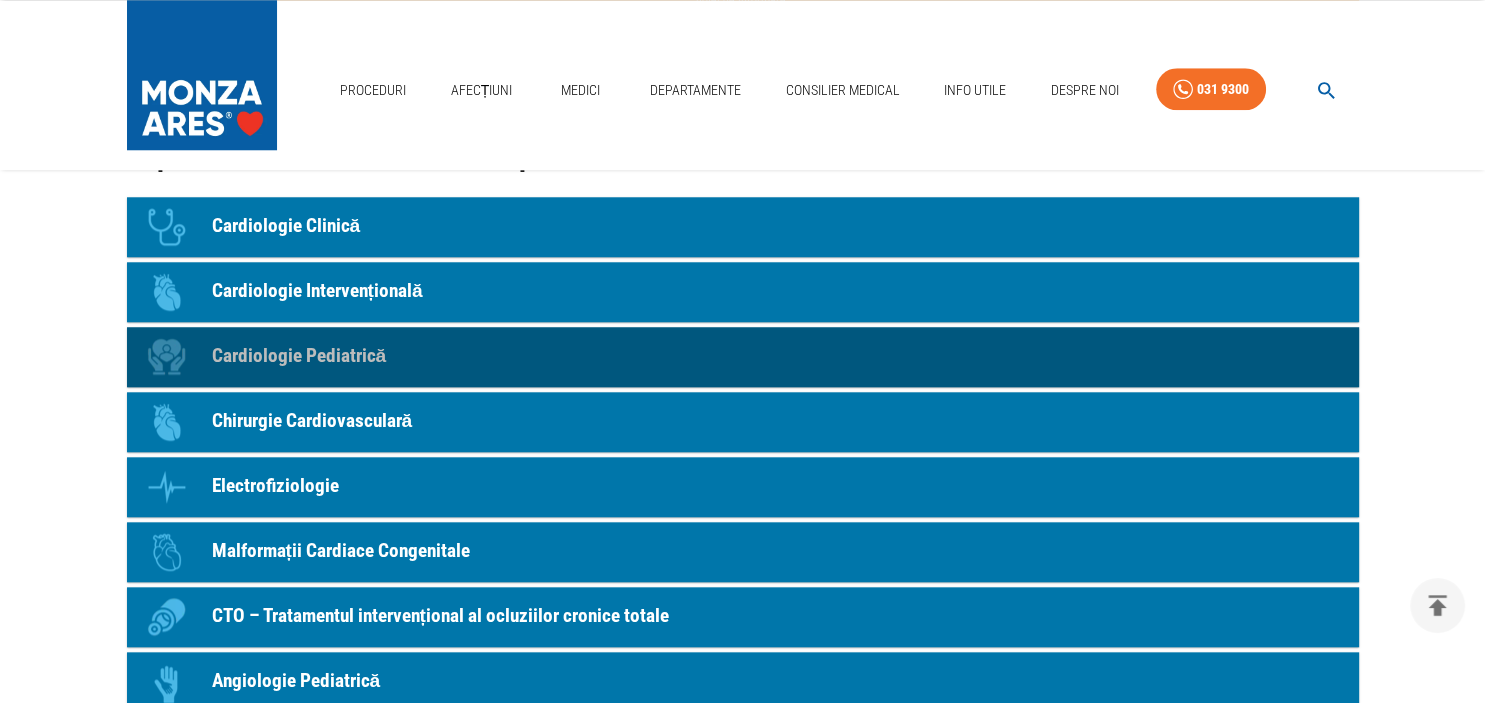 click on "Cardiologie Pediatrică" at bounding box center (299, 356) 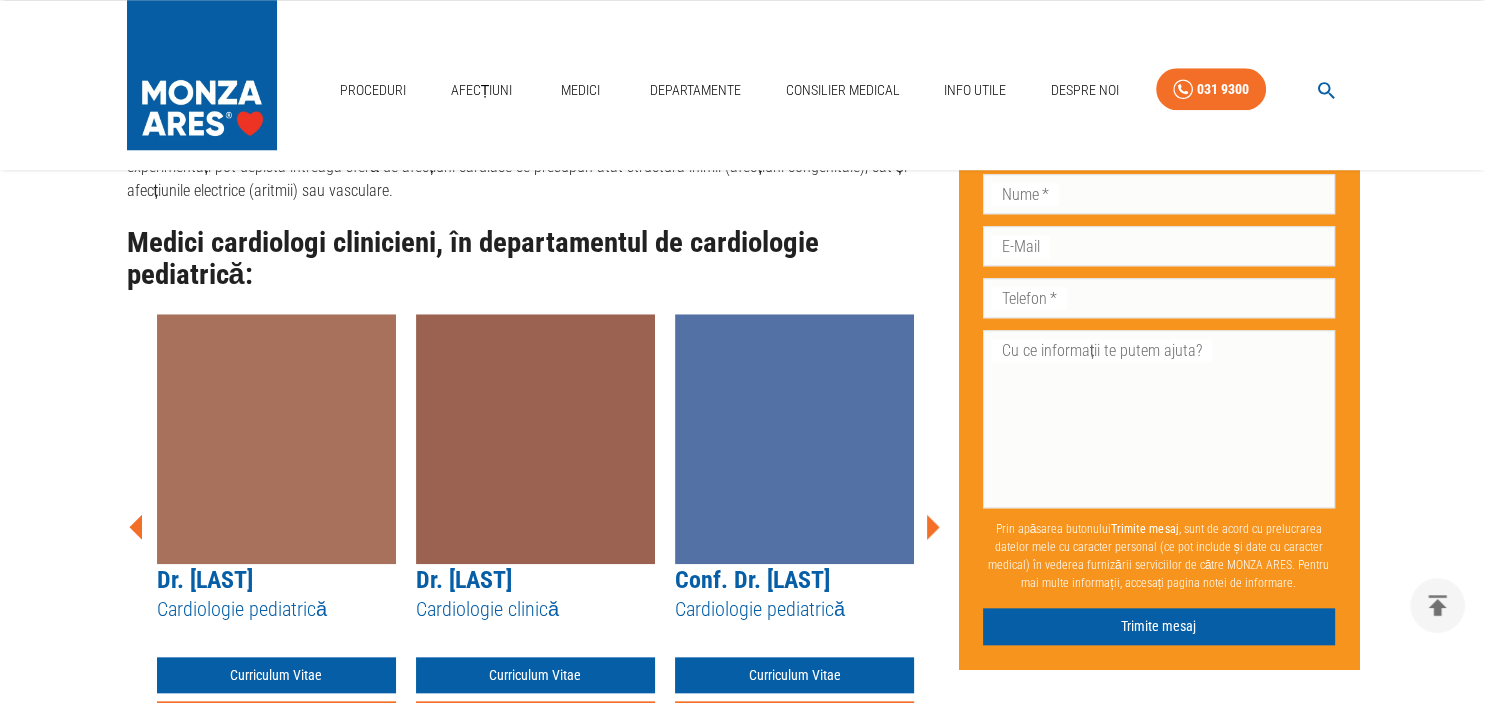 scroll, scrollTop: 0, scrollLeft: 0, axis: both 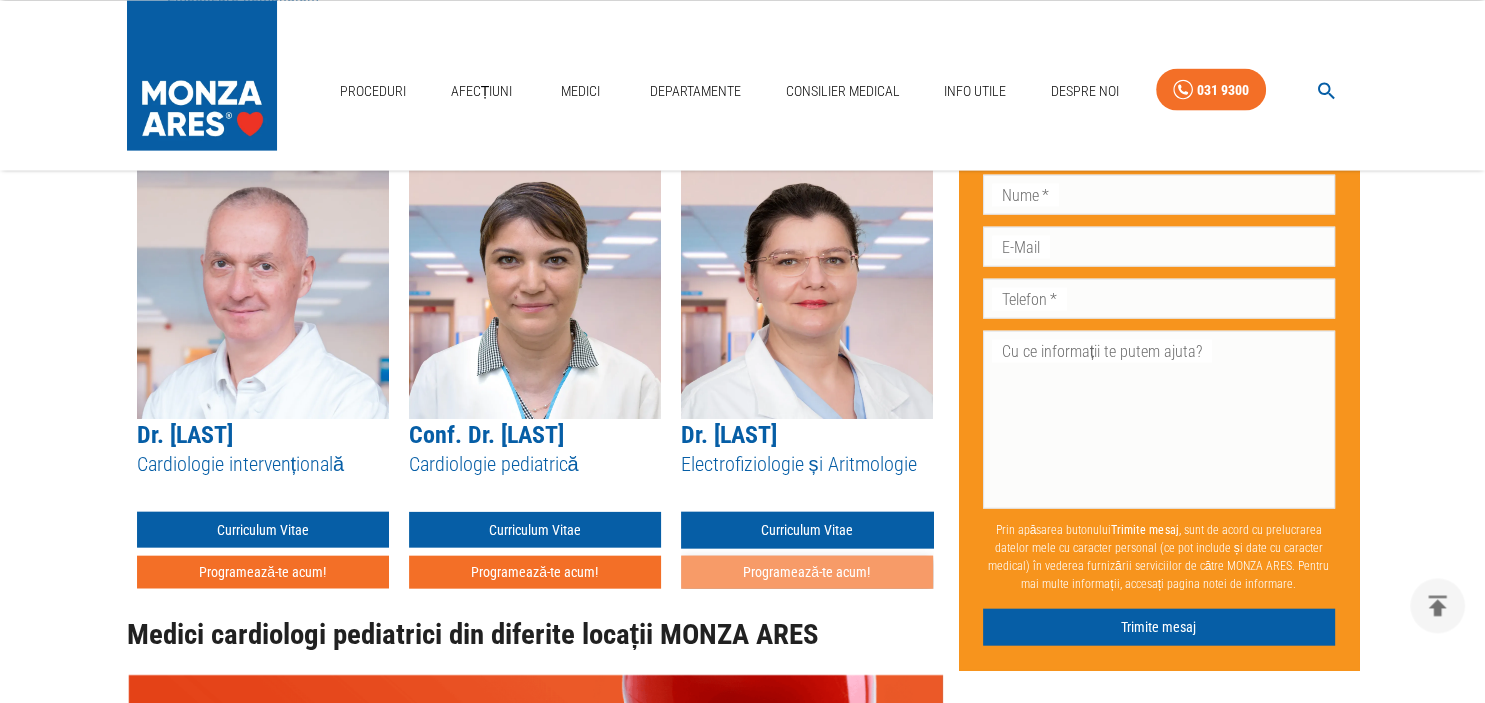 click on "Programează-te acum!" at bounding box center (807, 571) 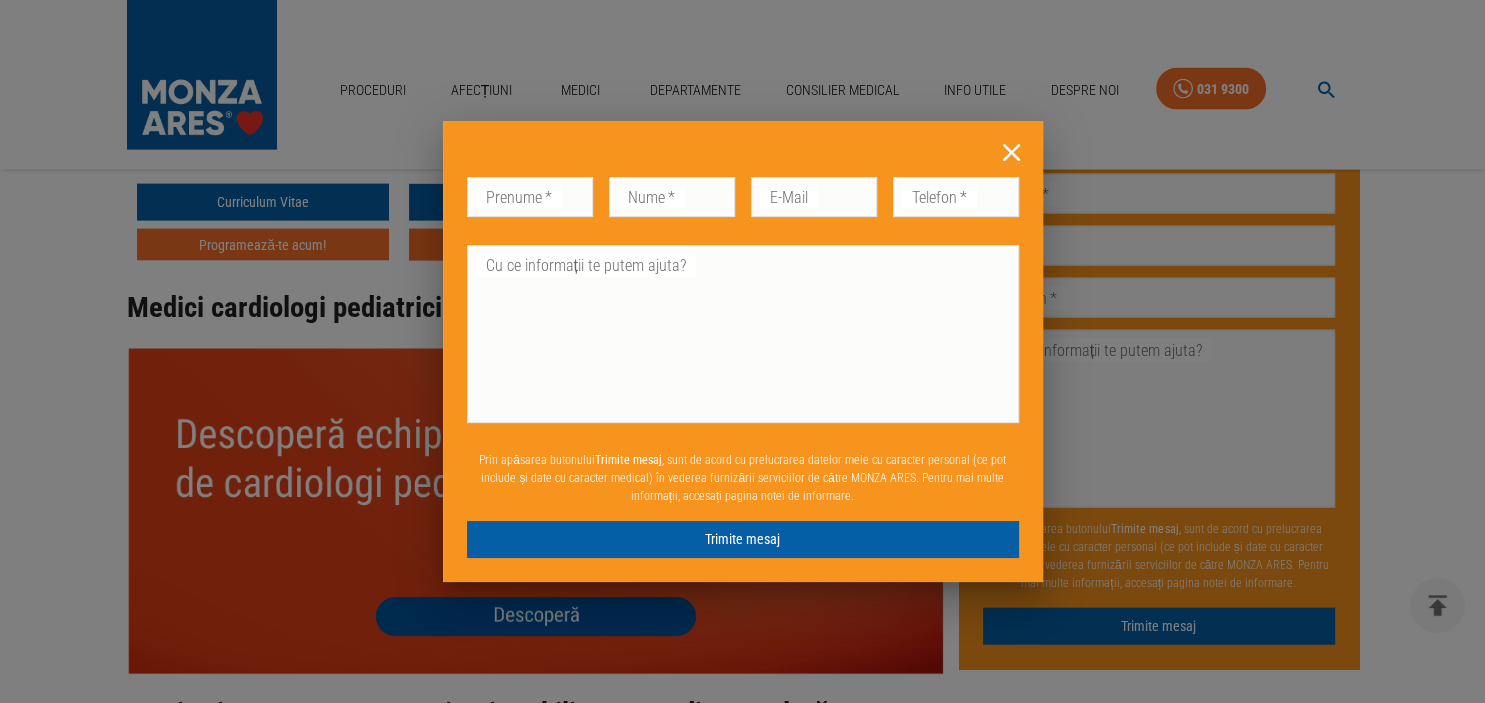 click 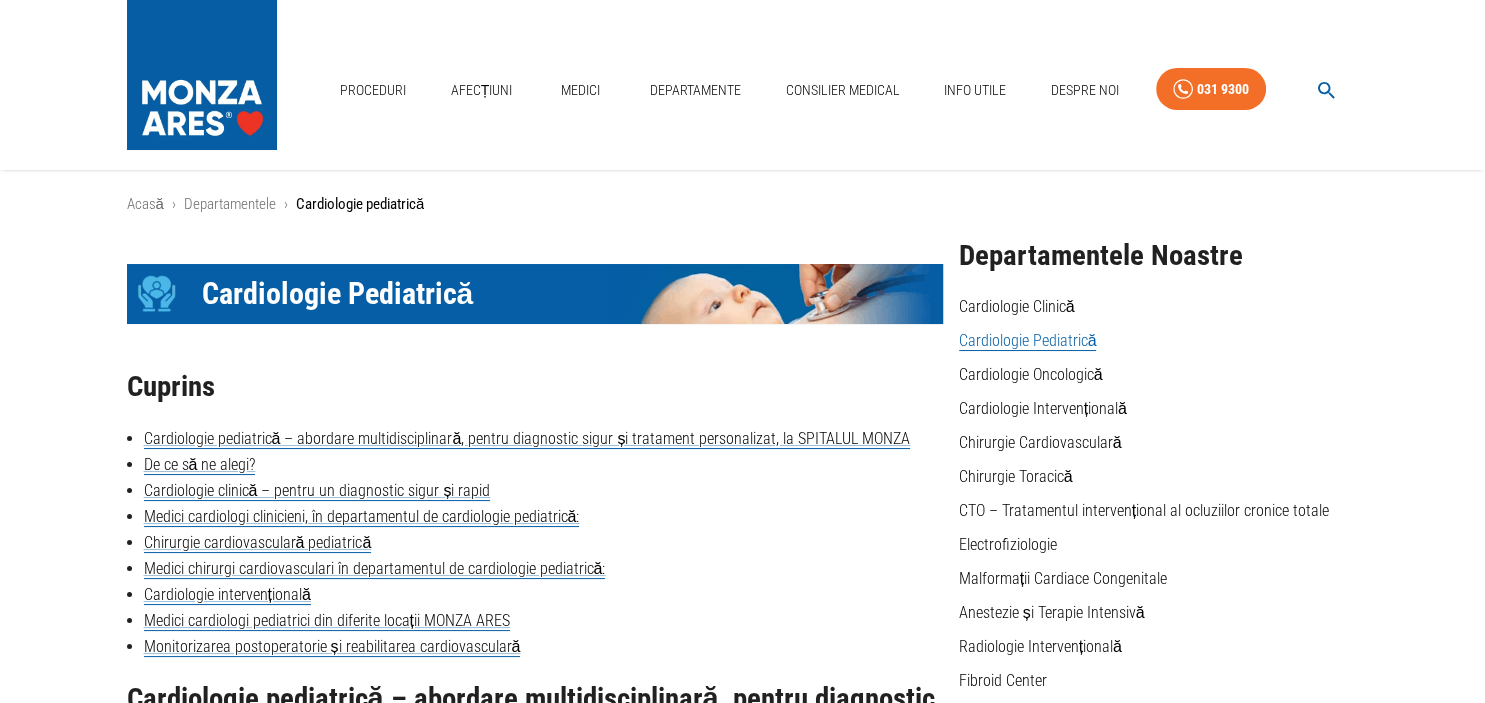 scroll, scrollTop: 0, scrollLeft: 0, axis: both 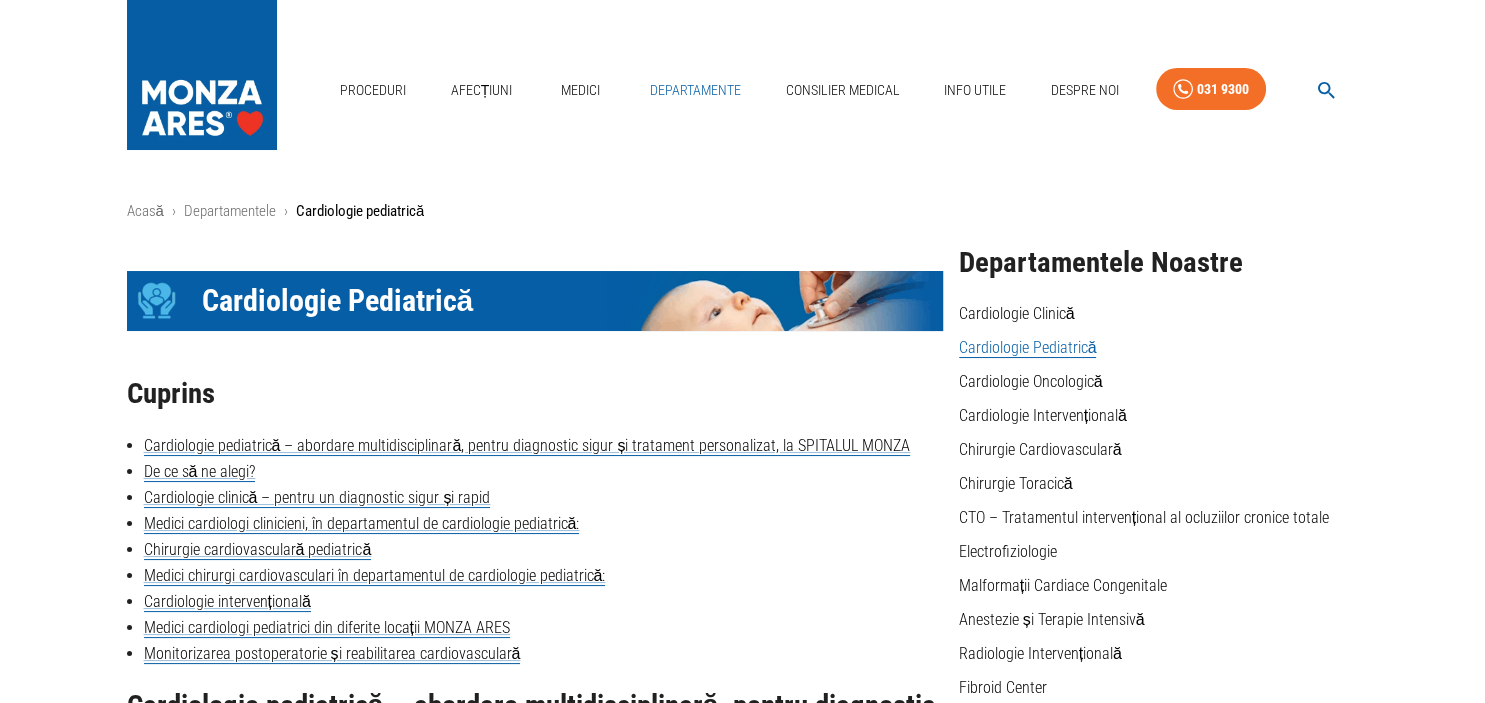 click on "Departamente" at bounding box center [695, 90] 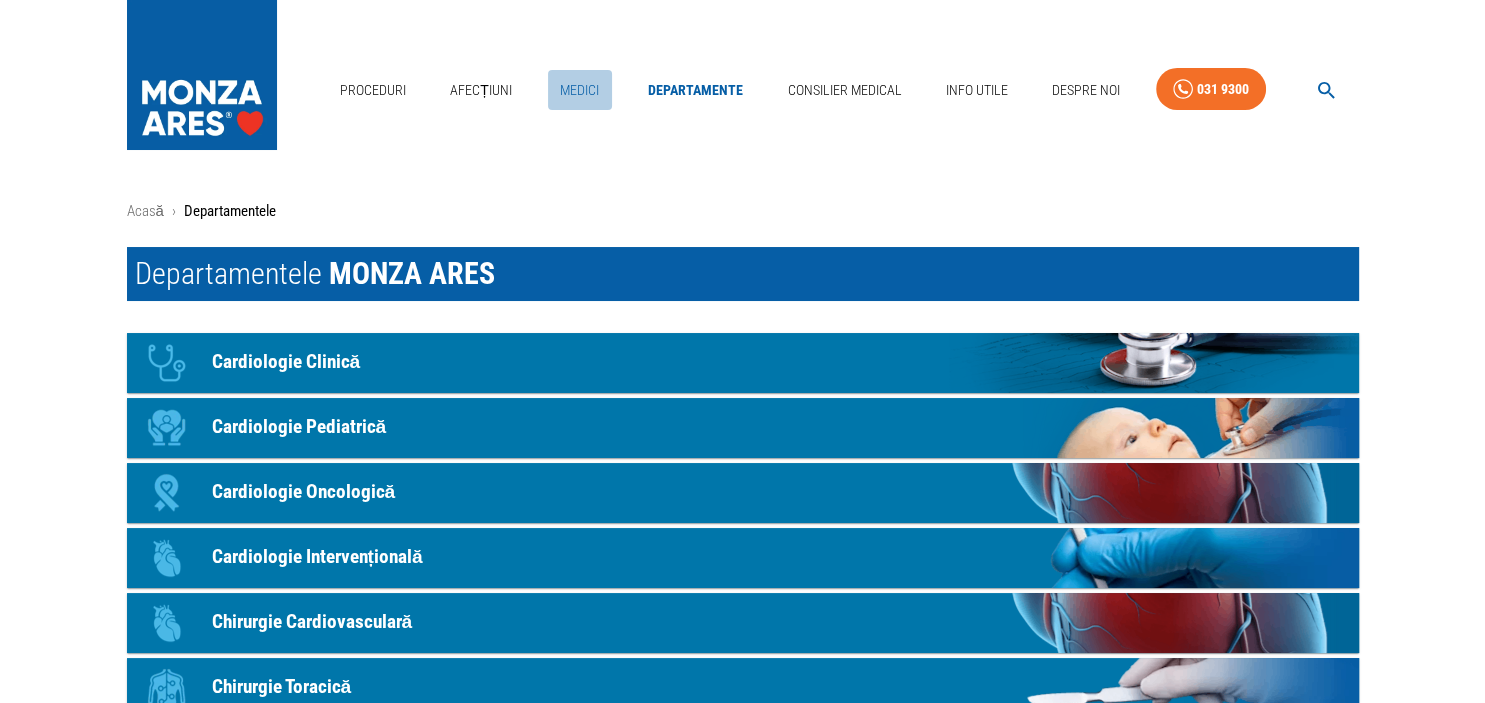 click on "Medici" at bounding box center [580, 90] 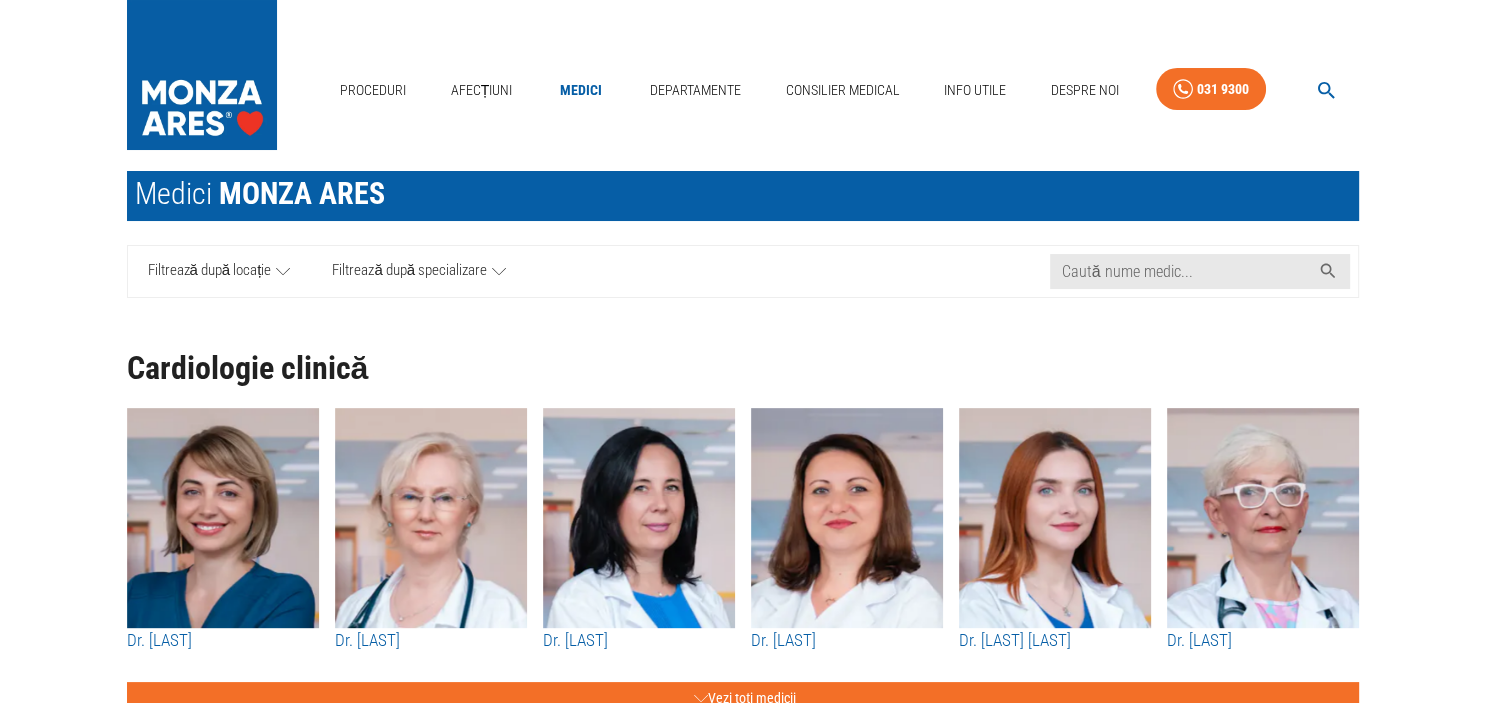 scroll, scrollTop: 0, scrollLeft: 0, axis: both 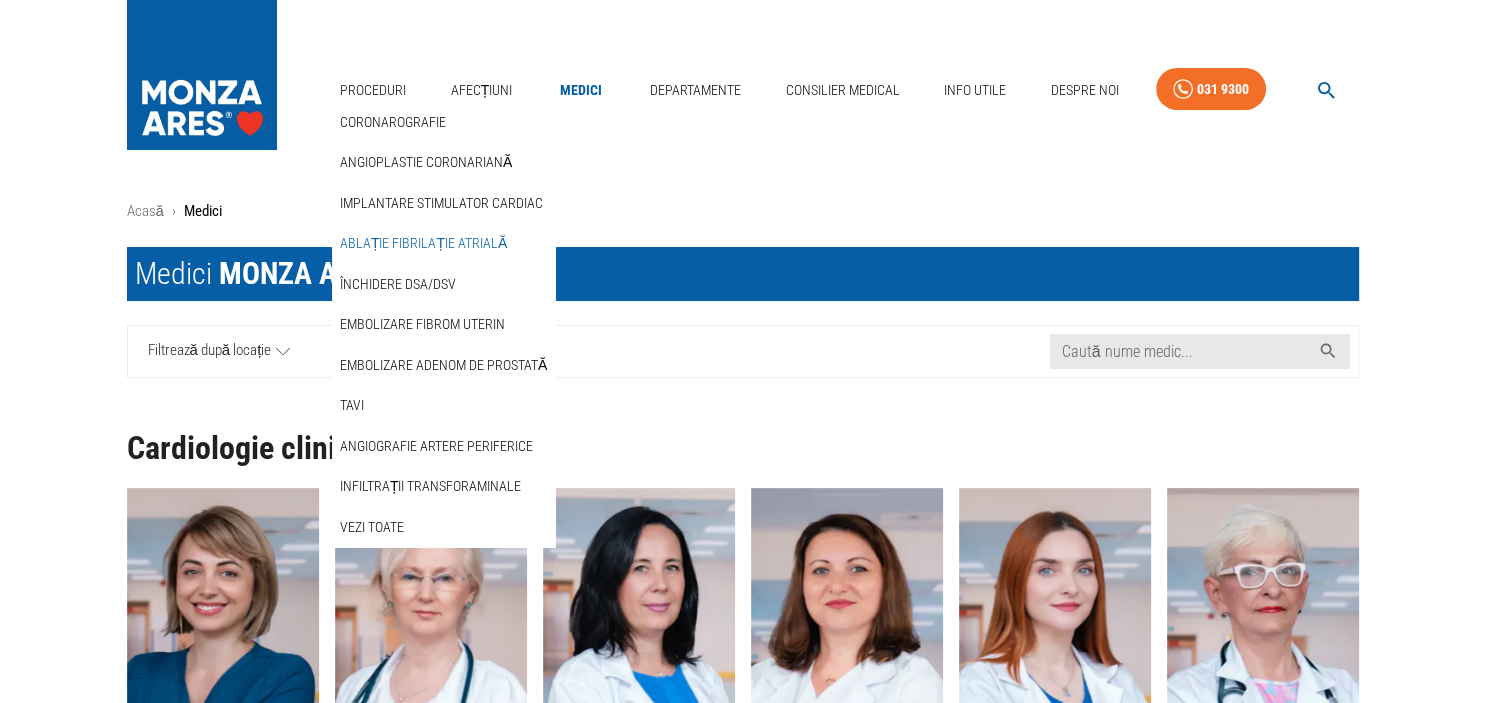 click on "Ablație fibrilație atrială" at bounding box center (423, 243) 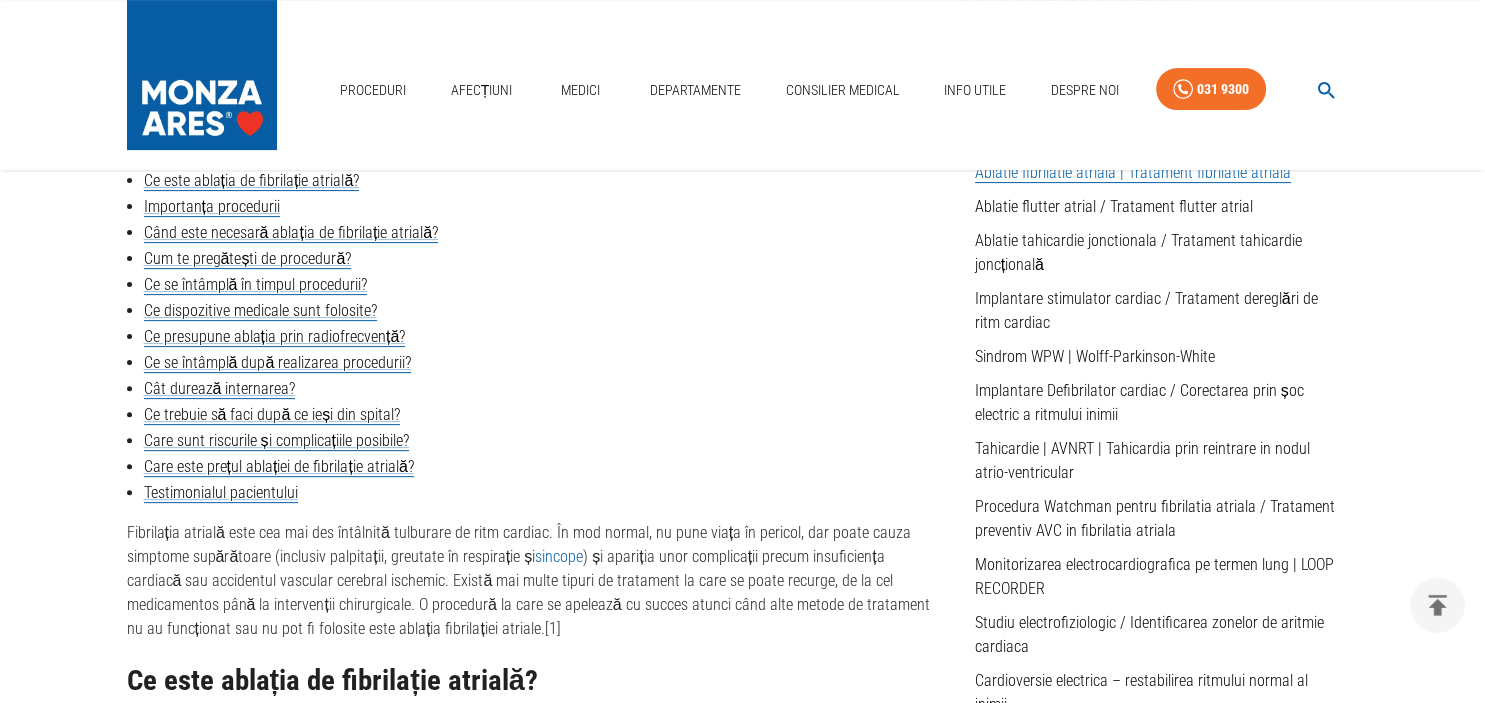 scroll, scrollTop: 667, scrollLeft: 0, axis: vertical 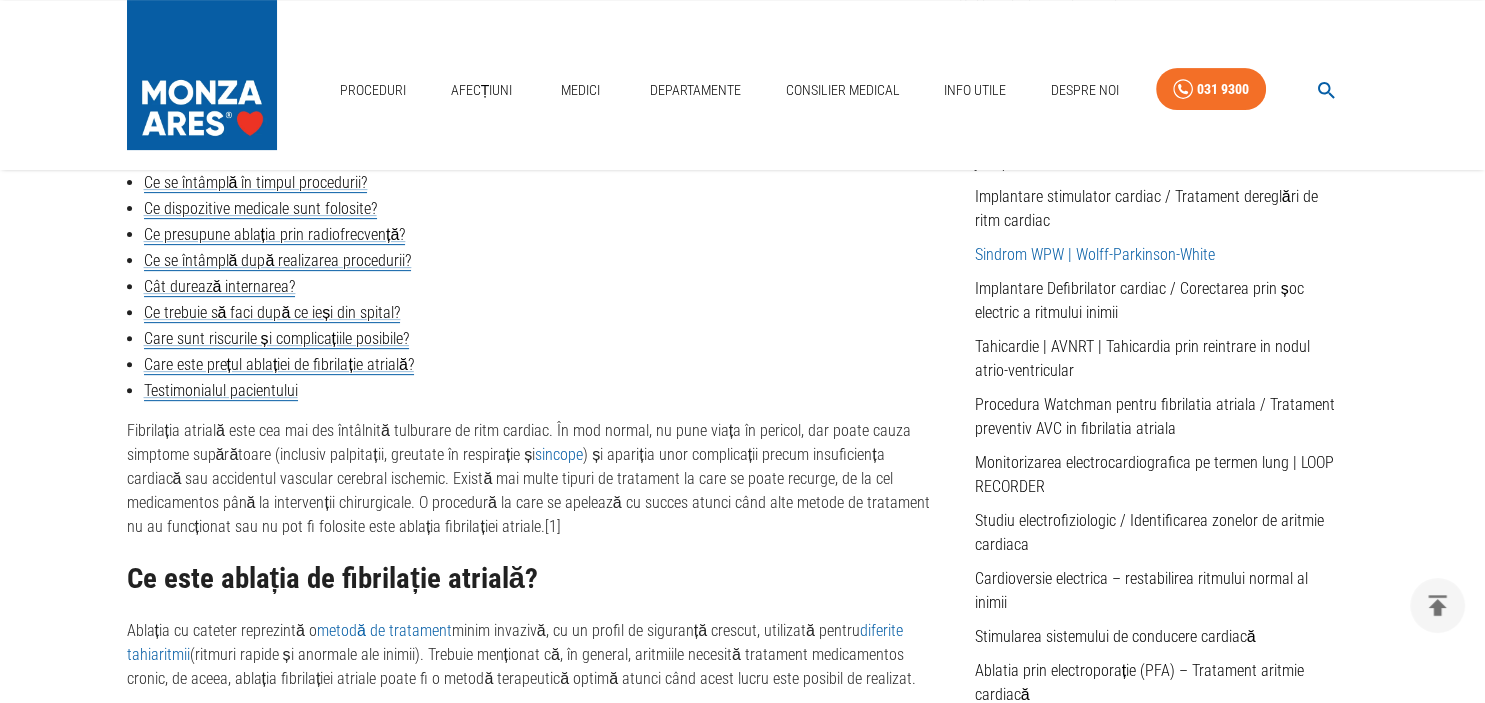 click on "Sindrom WPW | Wolff-Parkinson-White" at bounding box center [1095, 254] 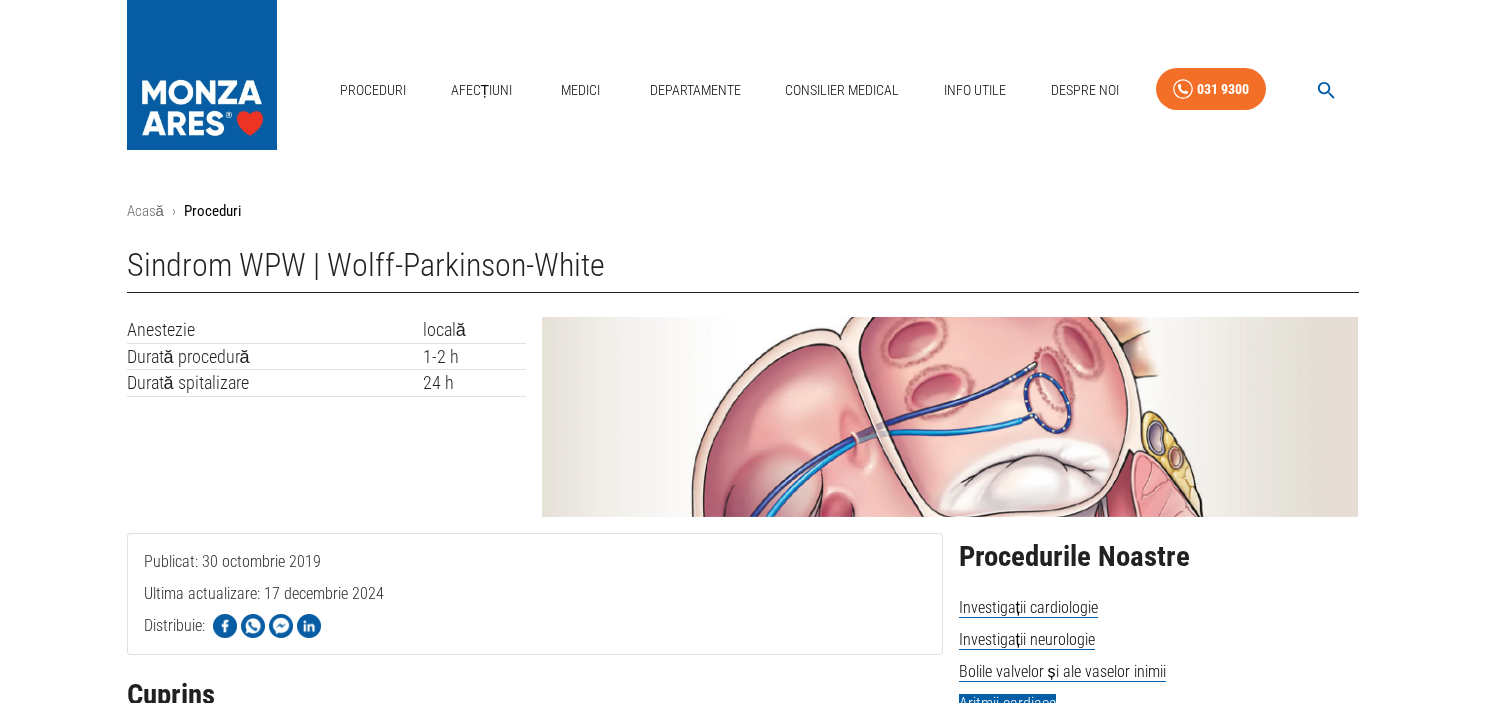 scroll, scrollTop: 0, scrollLeft: 0, axis: both 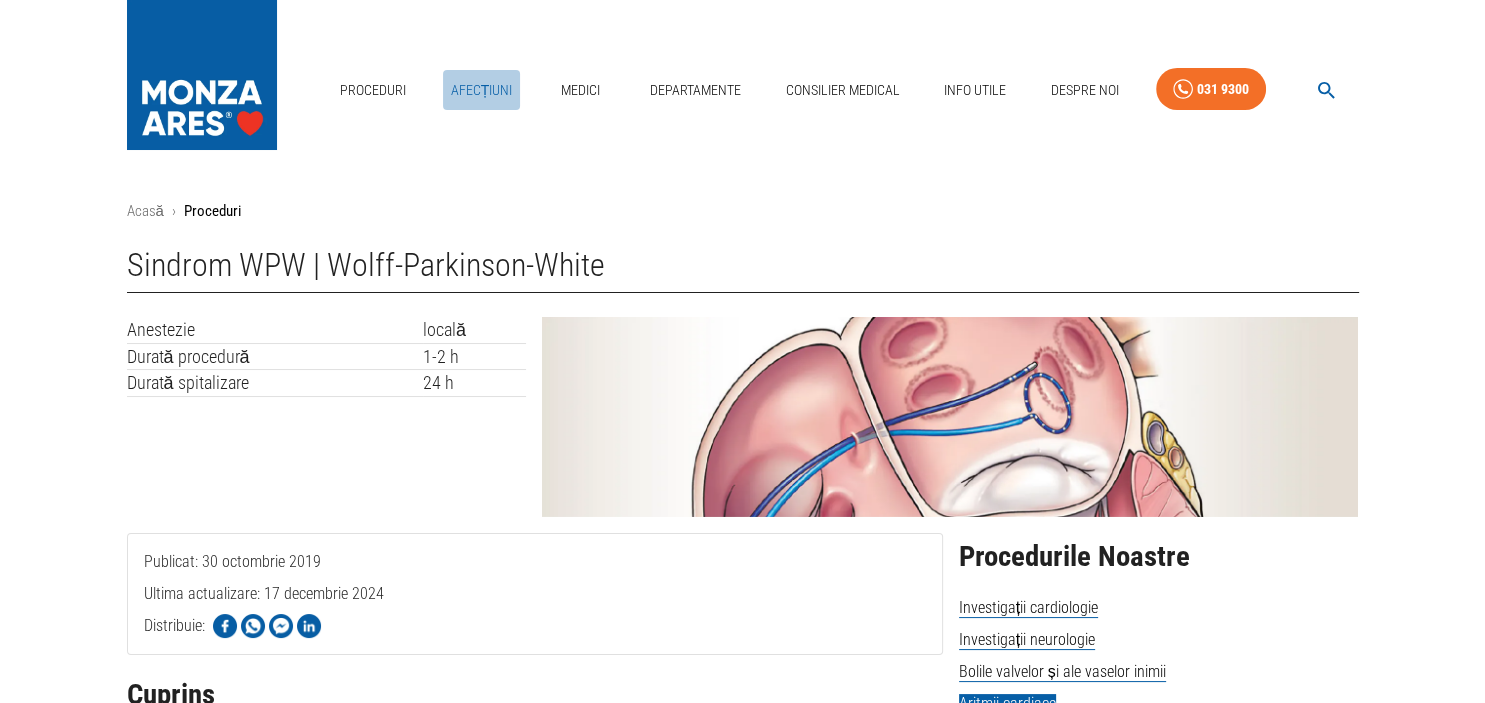 click on "Afecțiuni" at bounding box center (482, 90) 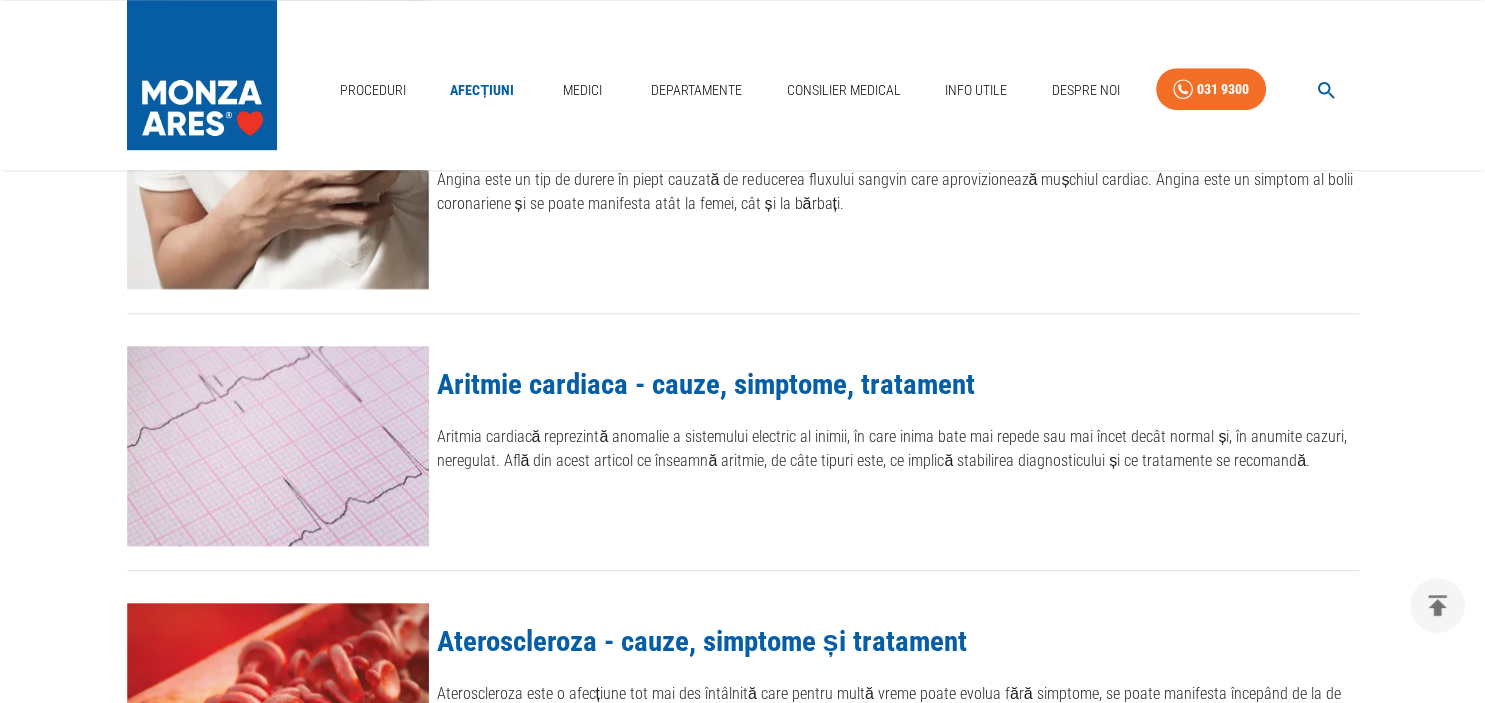 scroll, scrollTop: 2193, scrollLeft: 0, axis: vertical 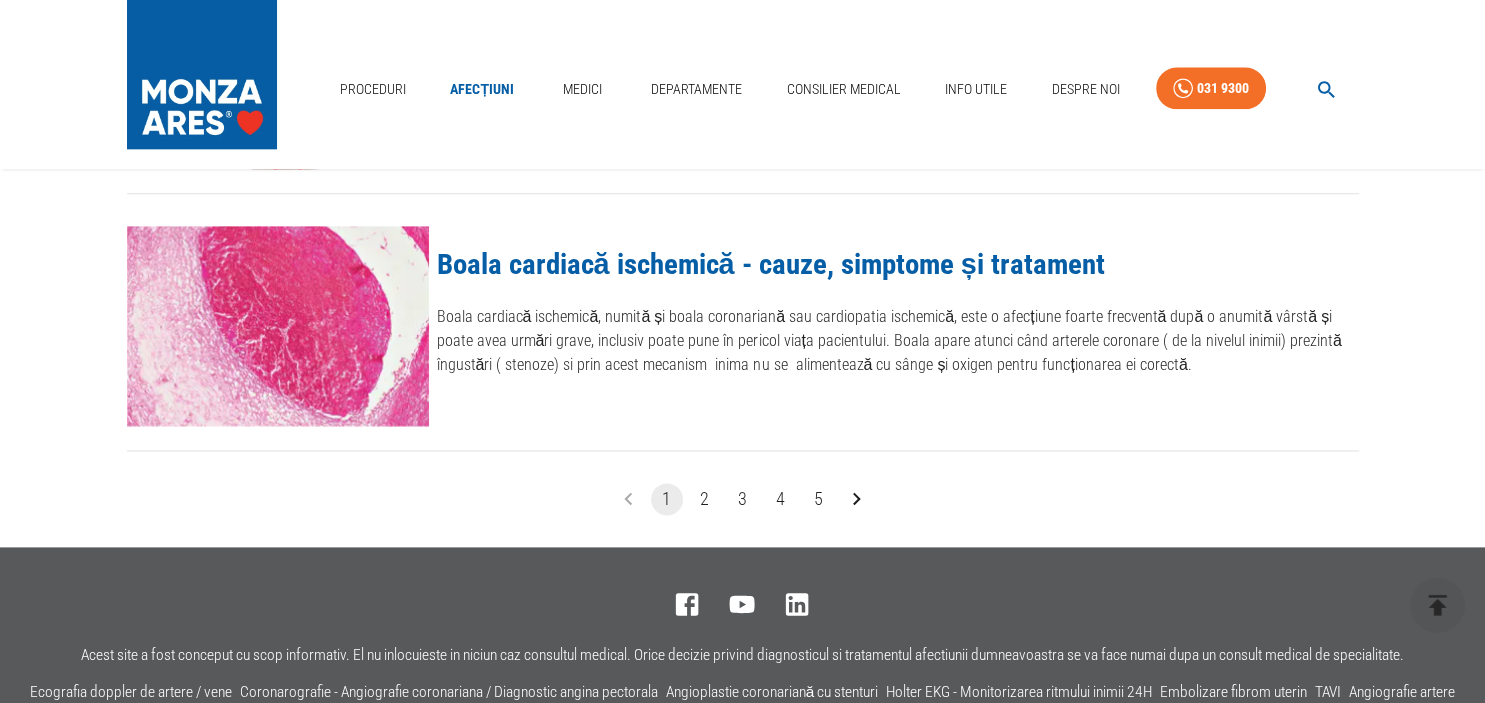 click on "5" at bounding box center (819, 500) 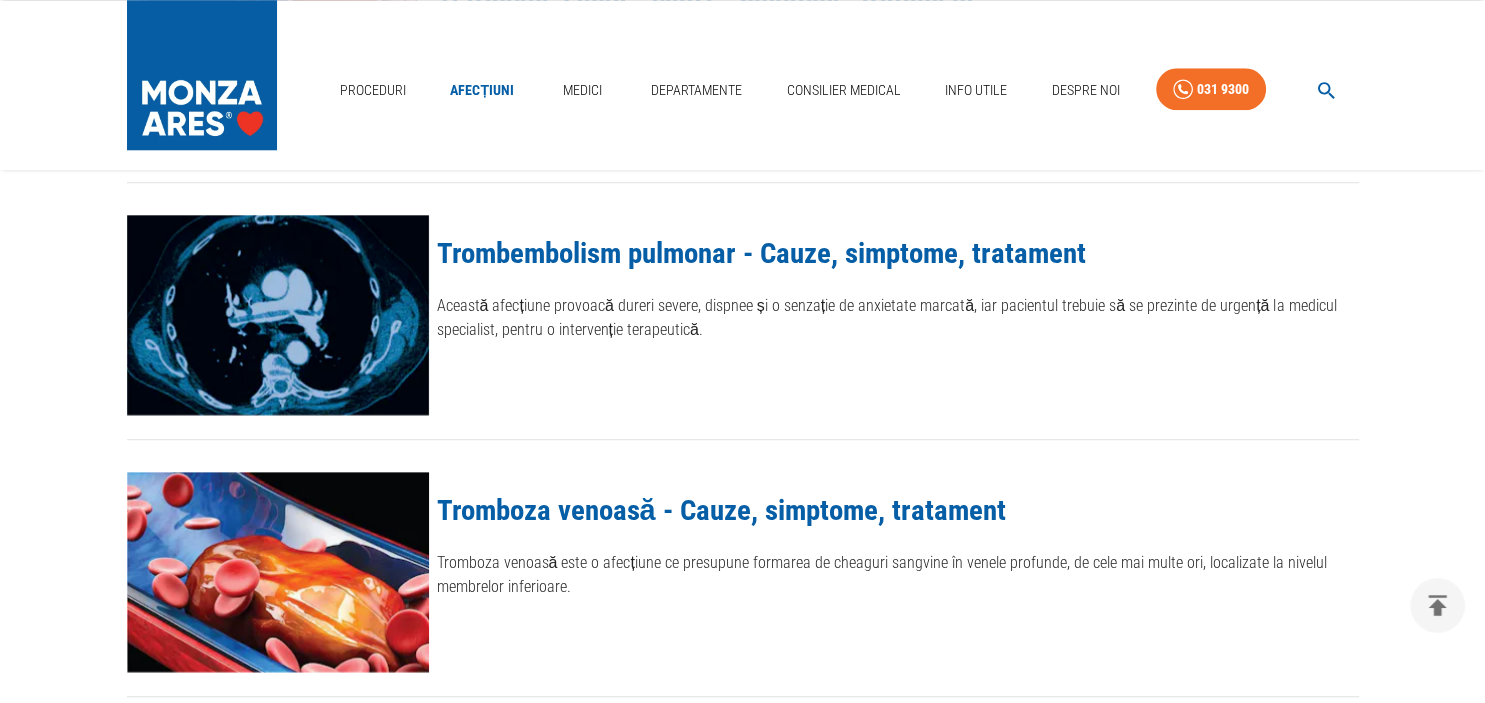 scroll, scrollTop: 1952, scrollLeft: 0, axis: vertical 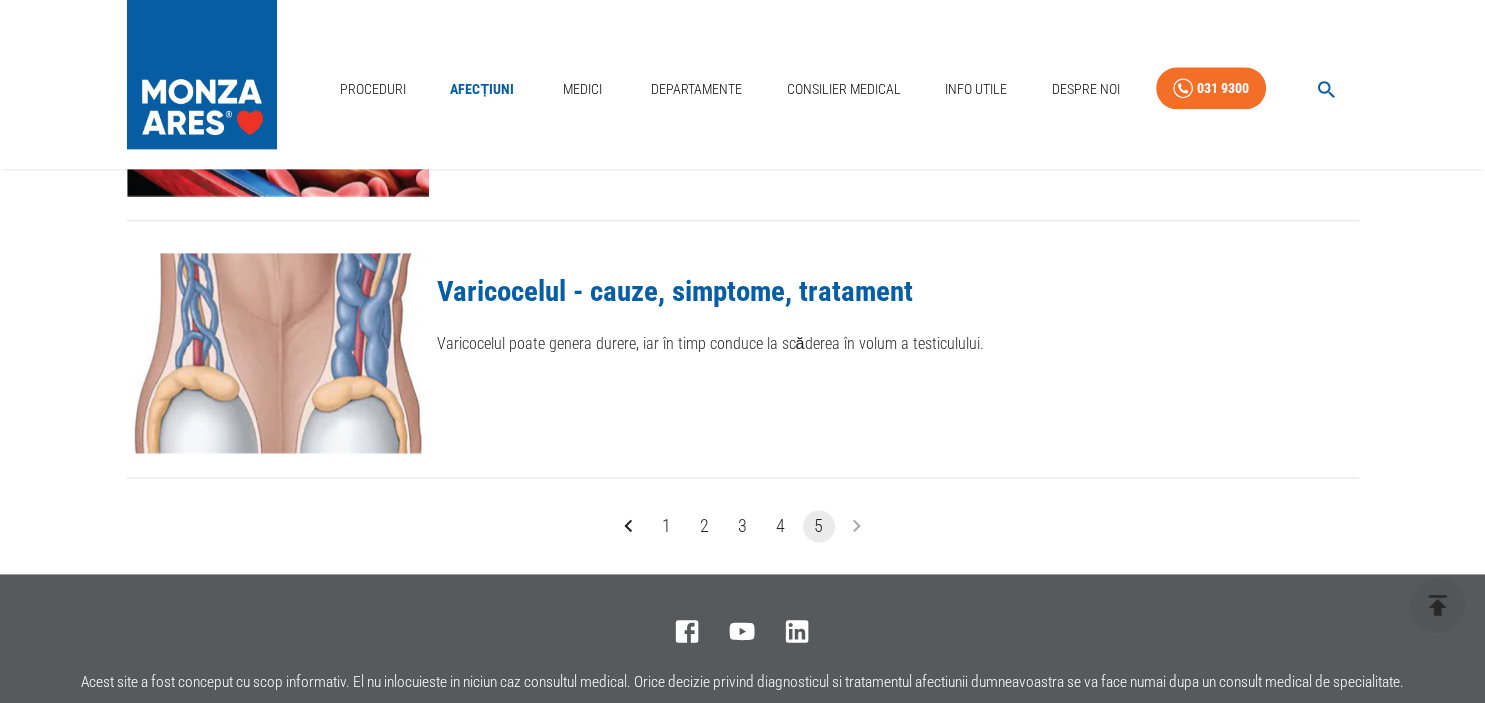 click on "4" at bounding box center [781, 527] 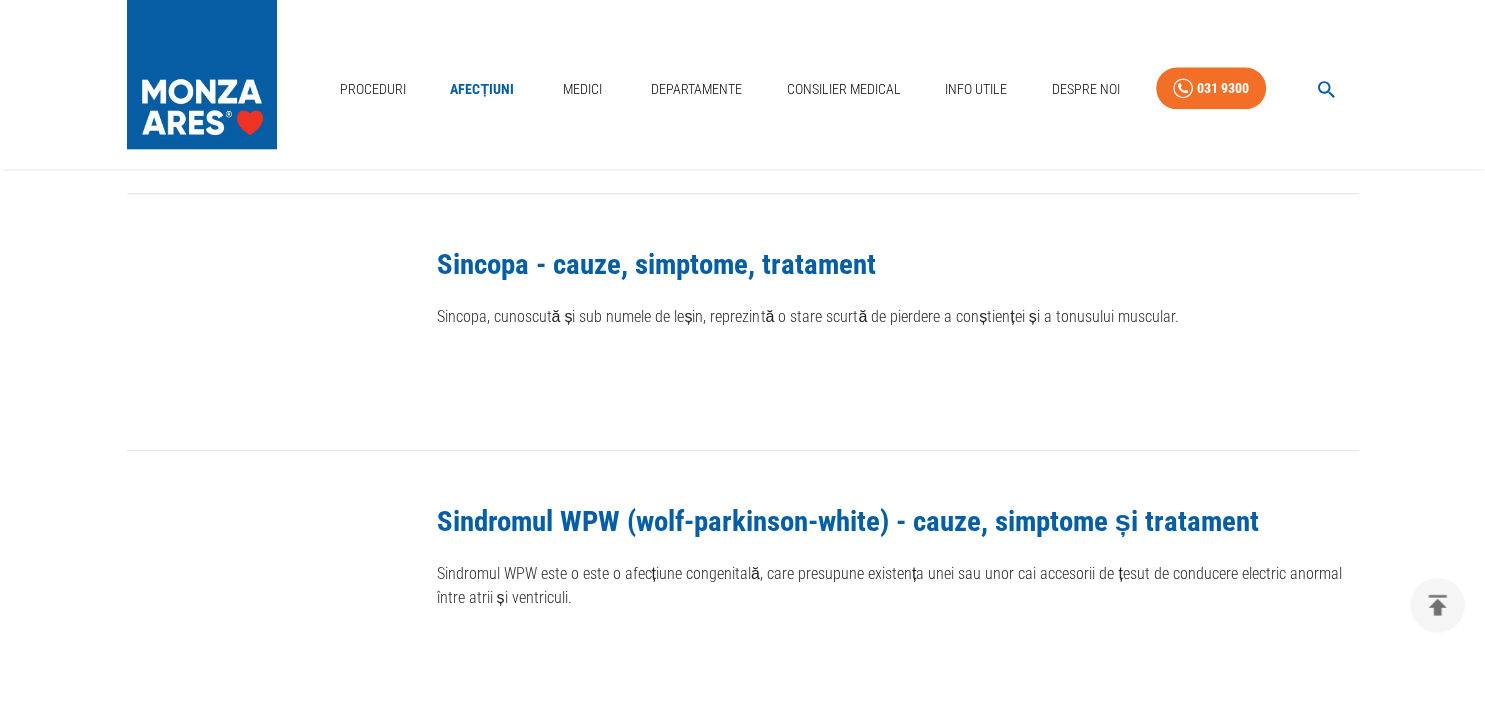 scroll, scrollTop: 2279, scrollLeft: 0, axis: vertical 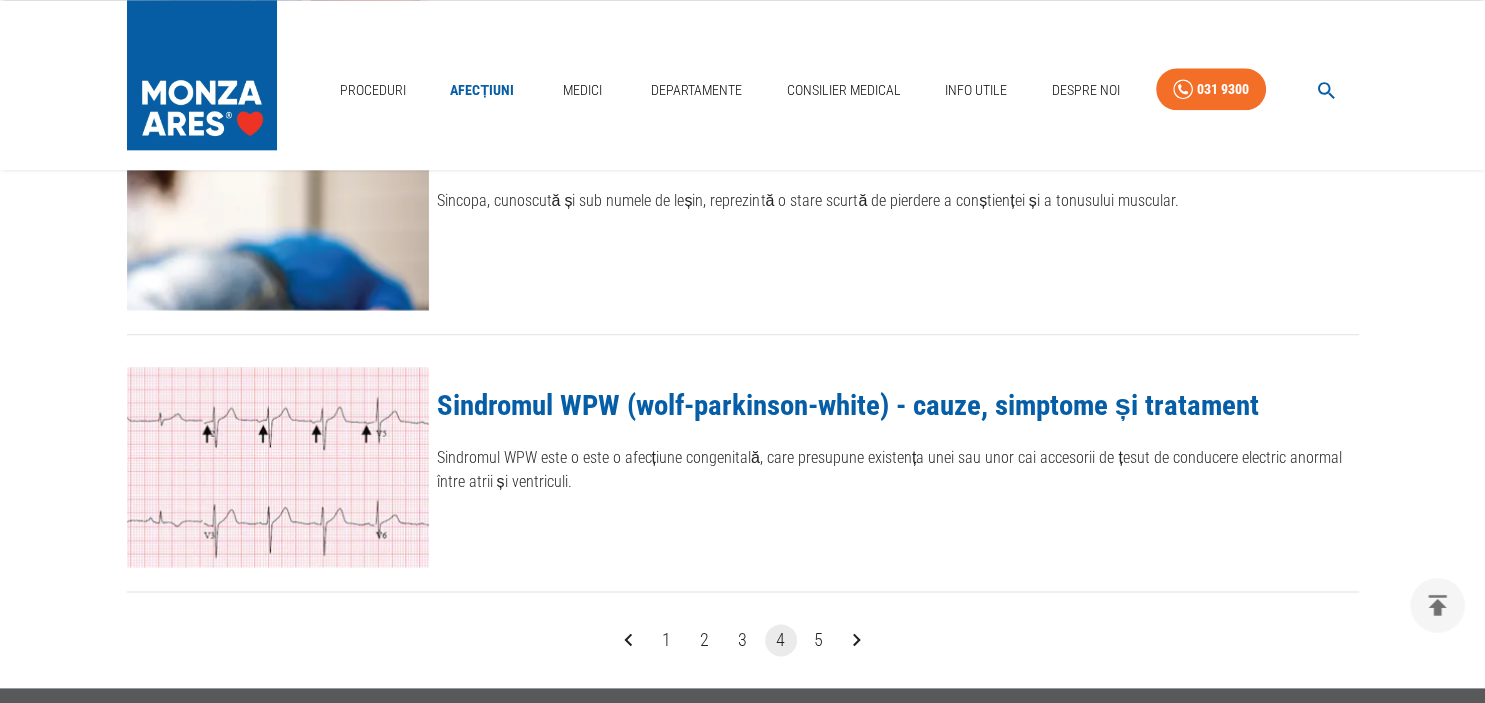 click on "Sindromul WPW (wolf-parkinson-white) - cauze, simptome și tratament" at bounding box center (848, 405) 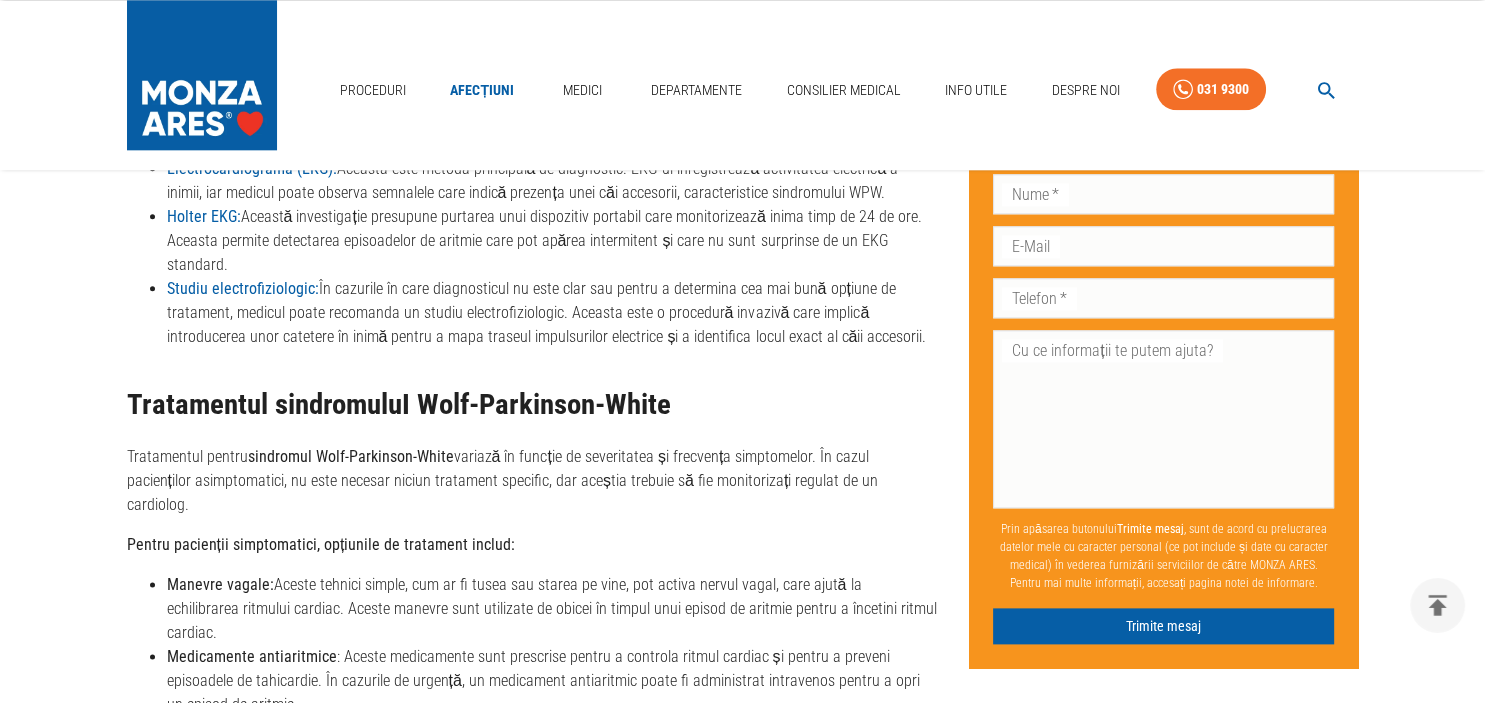 scroll, scrollTop: 0, scrollLeft: 0, axis: both 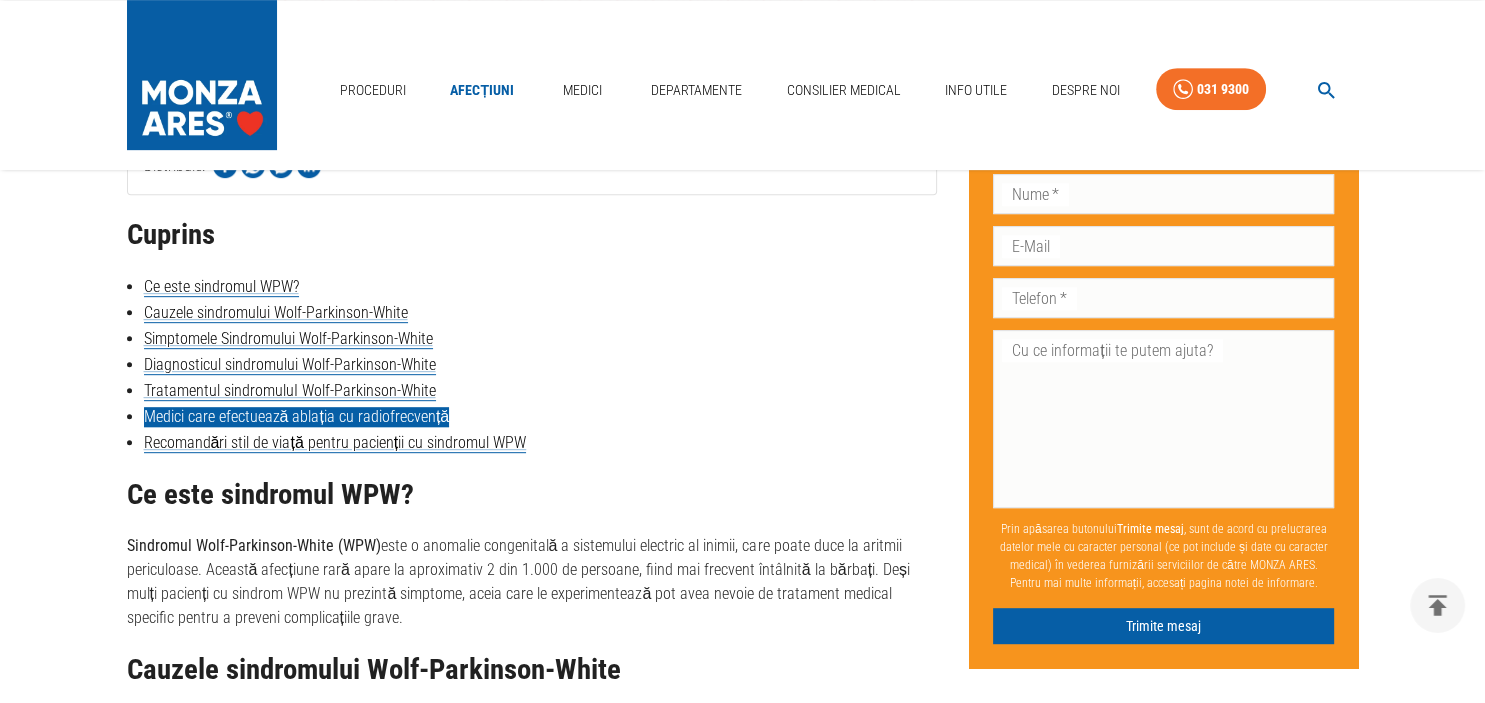 click on "Medici care efectuează ablația cu radiofrecvență" at bounding box center [297, 417] 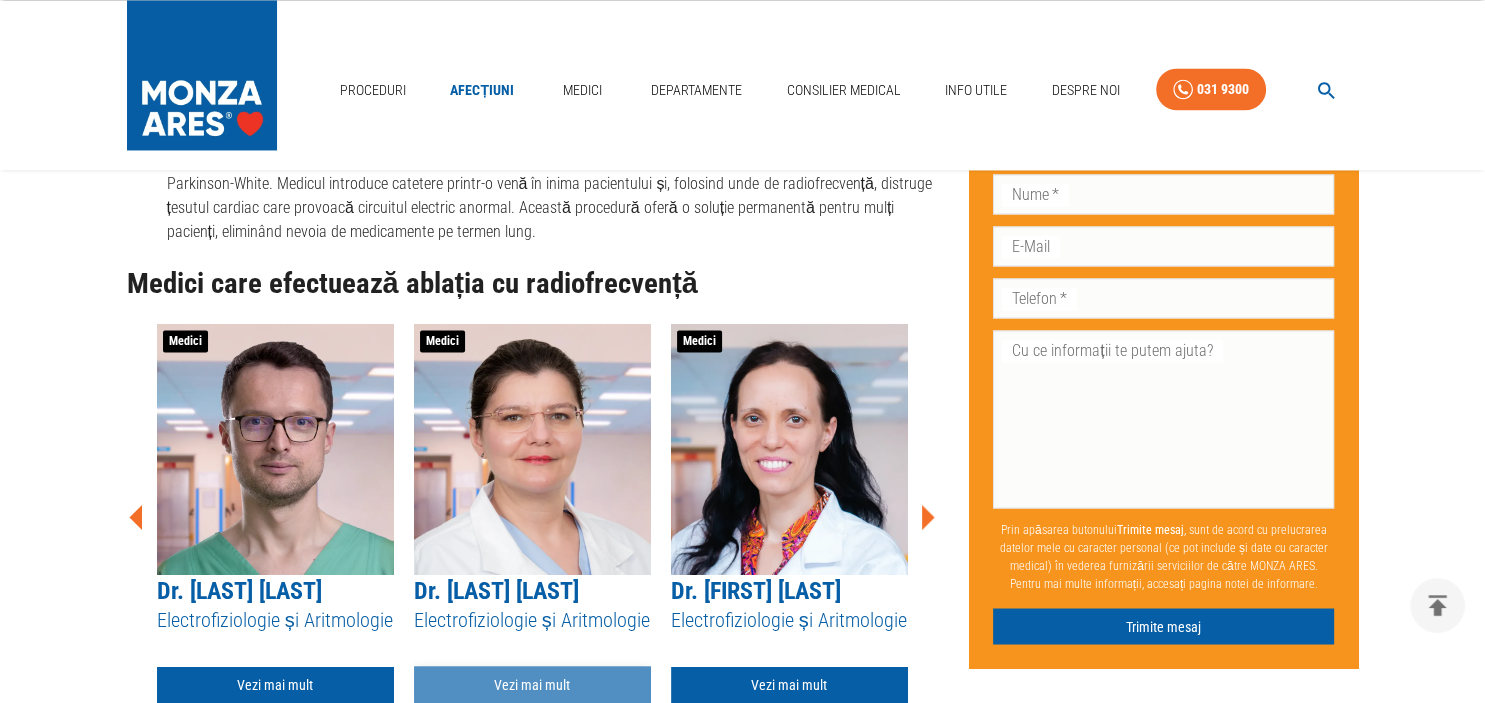click on "Vezi mai mult" at bounding box center [532, 684] 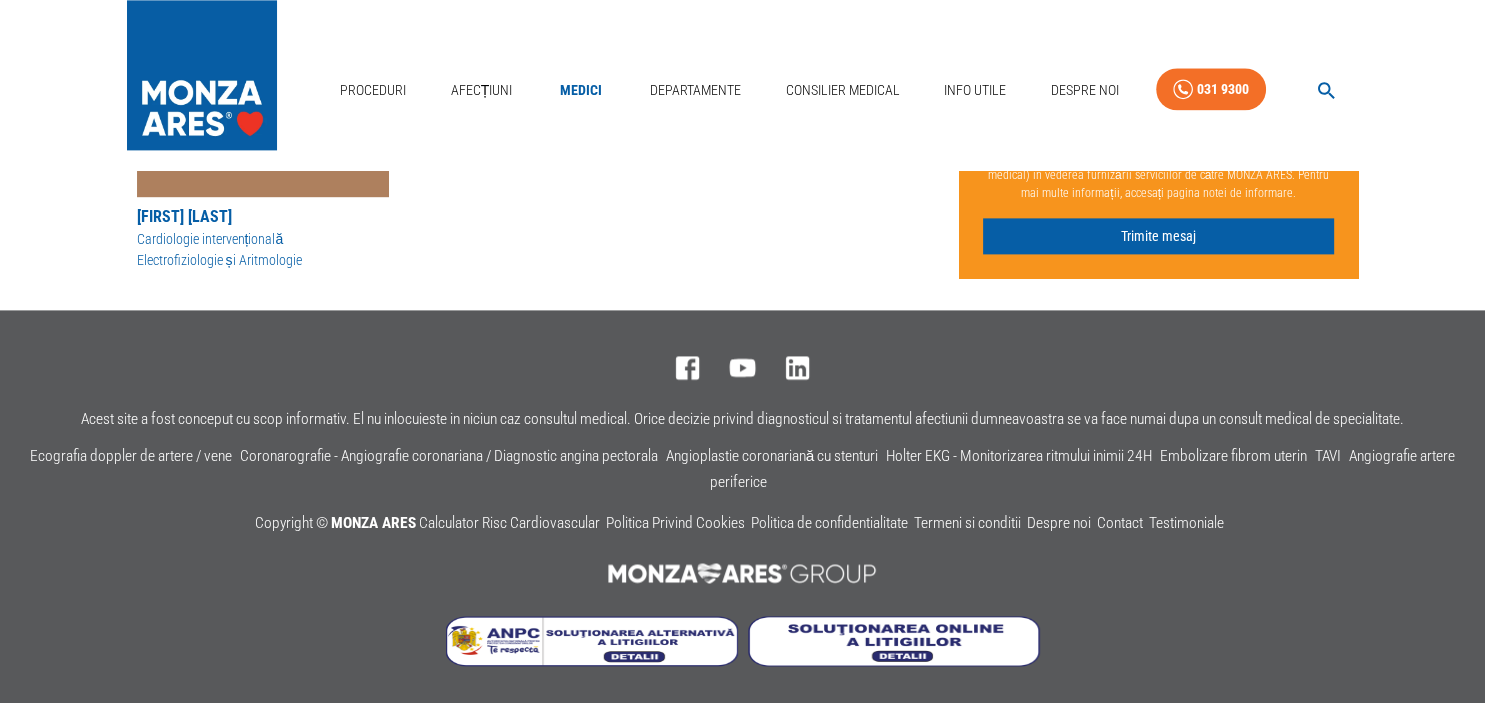 scroll, scrollTop: 0, scrollLeft: 0, axis: both 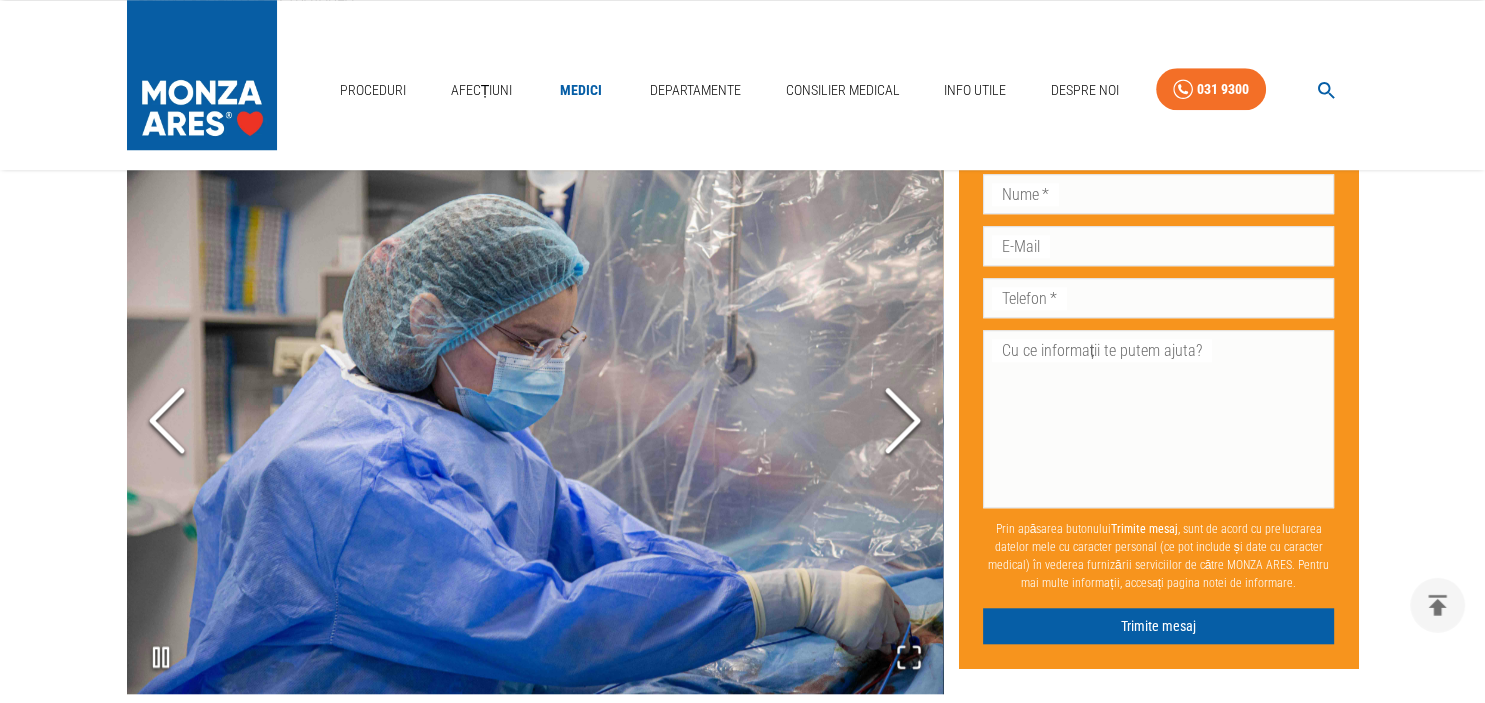 click 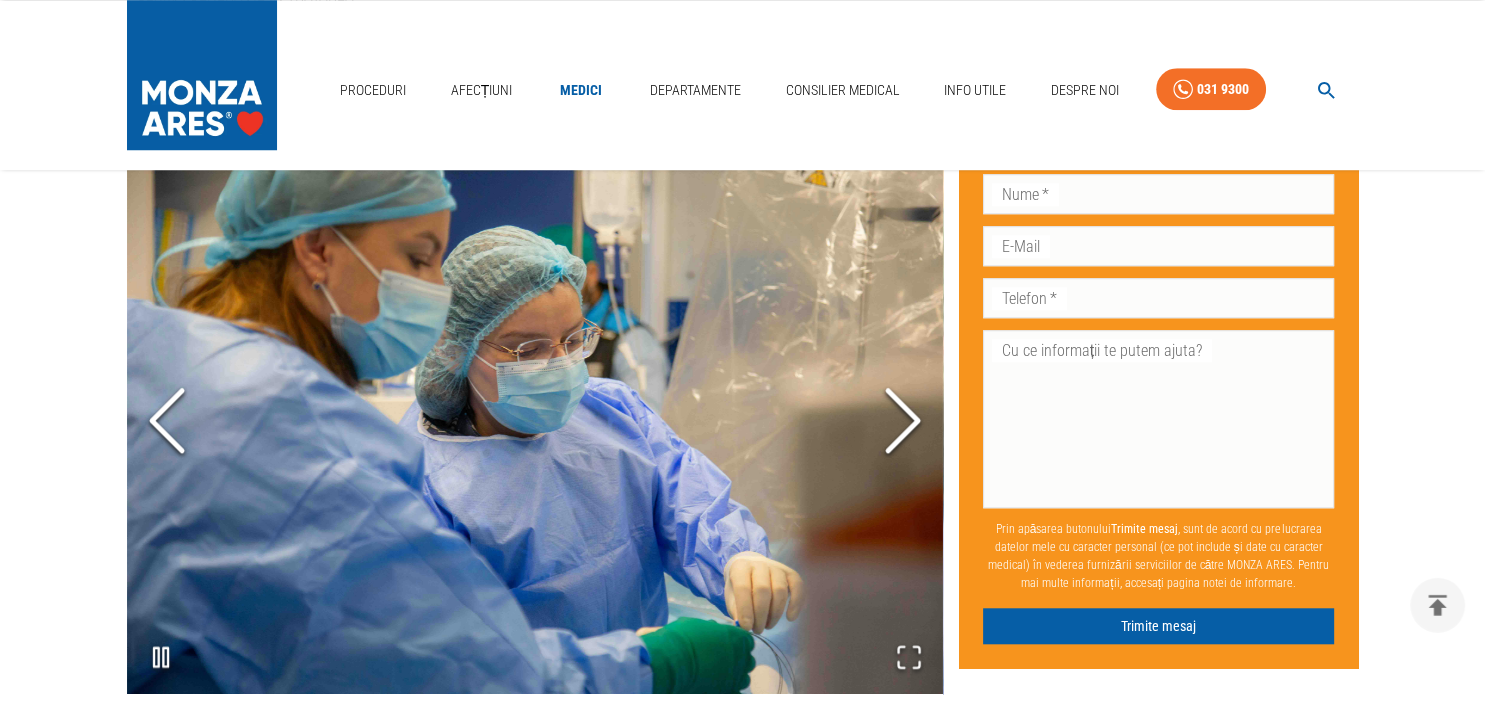 click 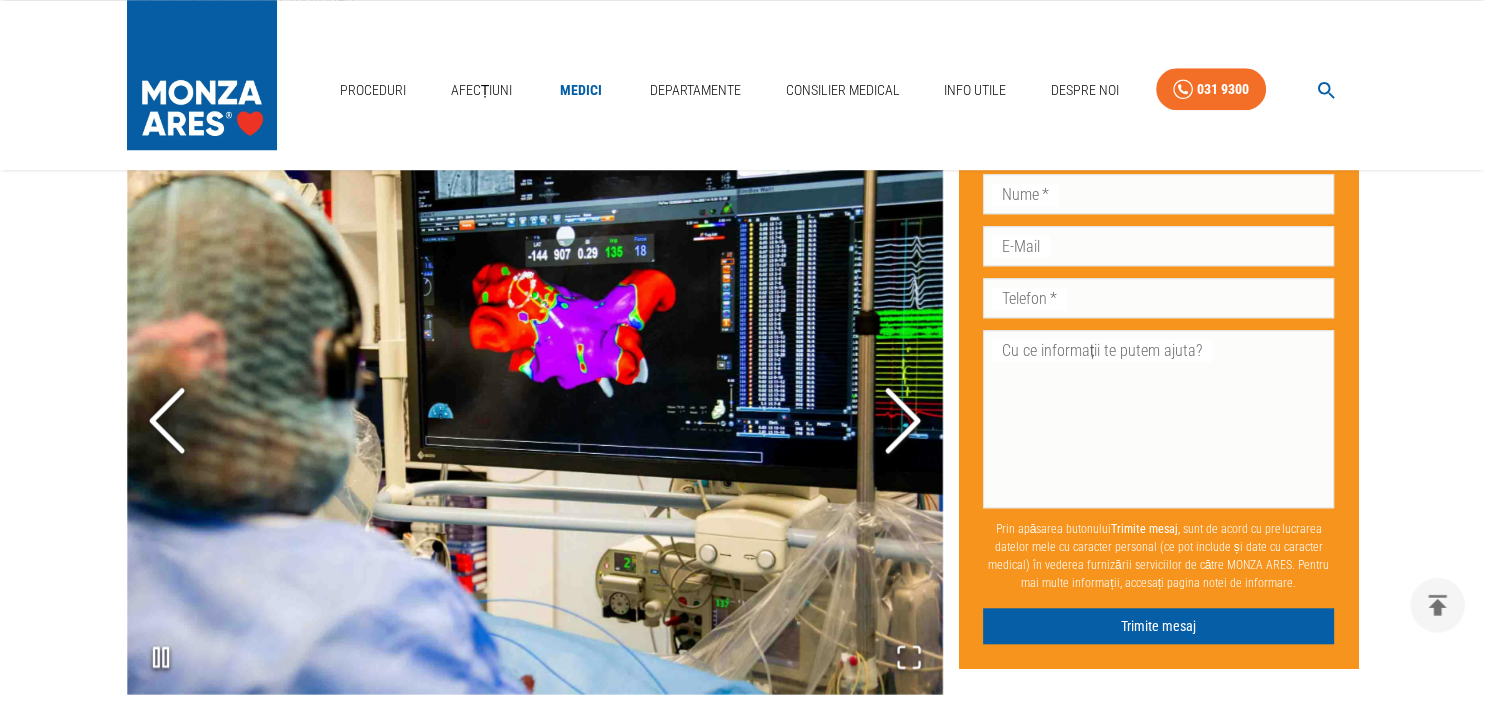 click 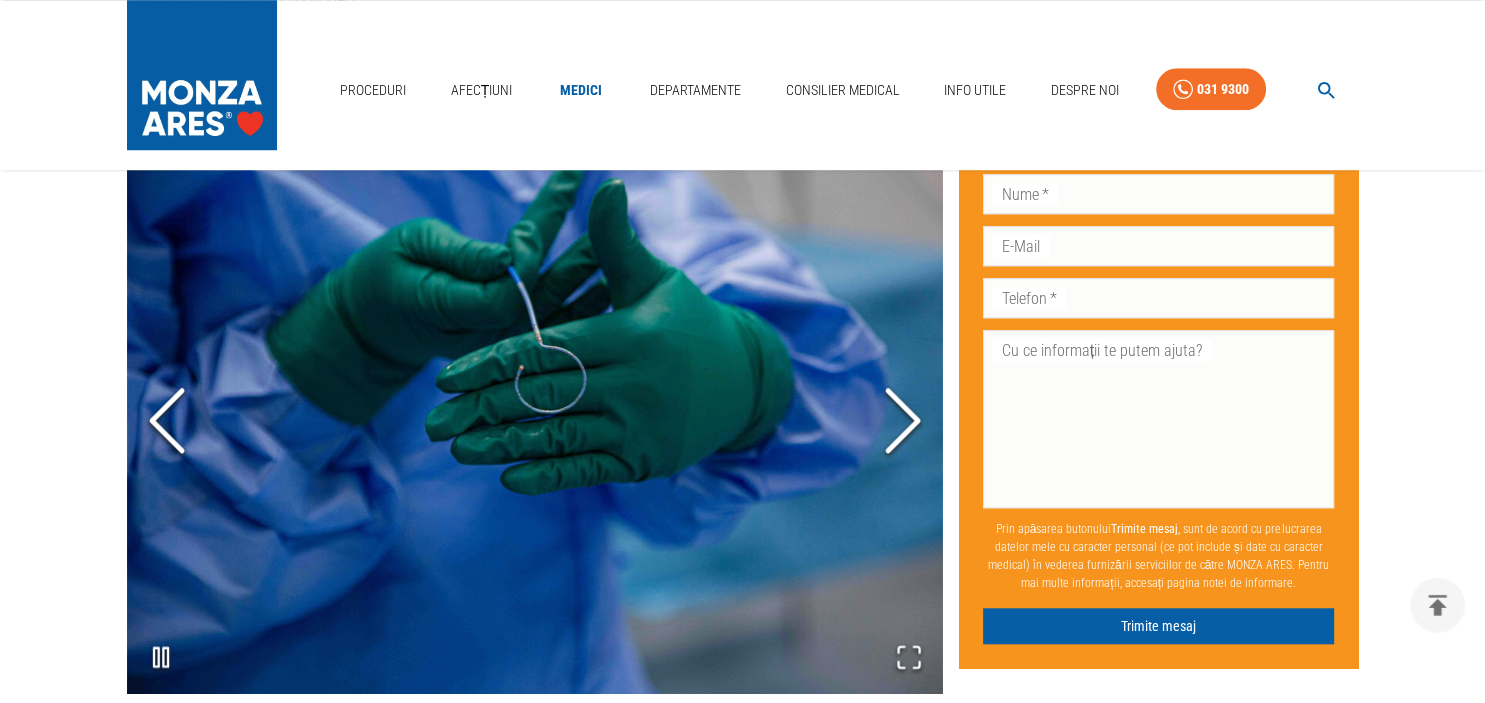 click 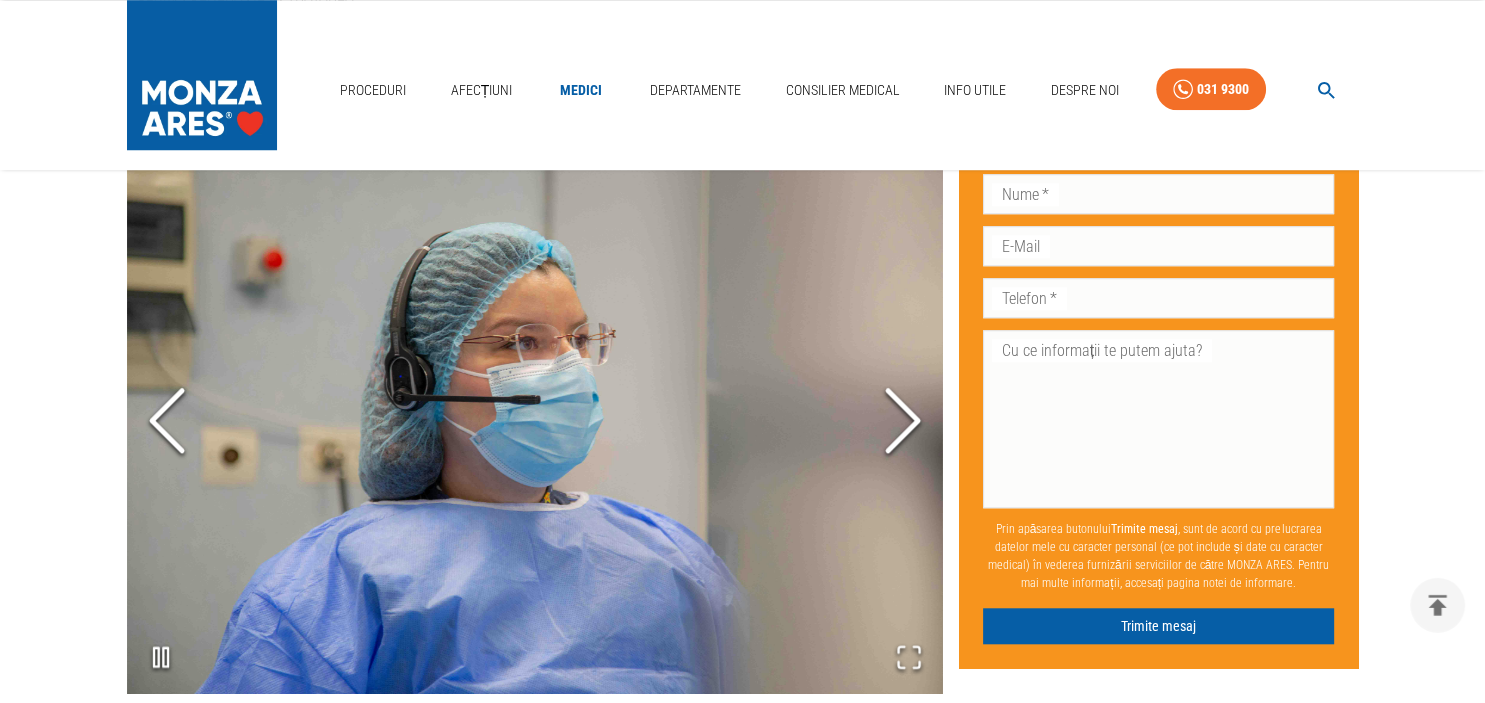 click 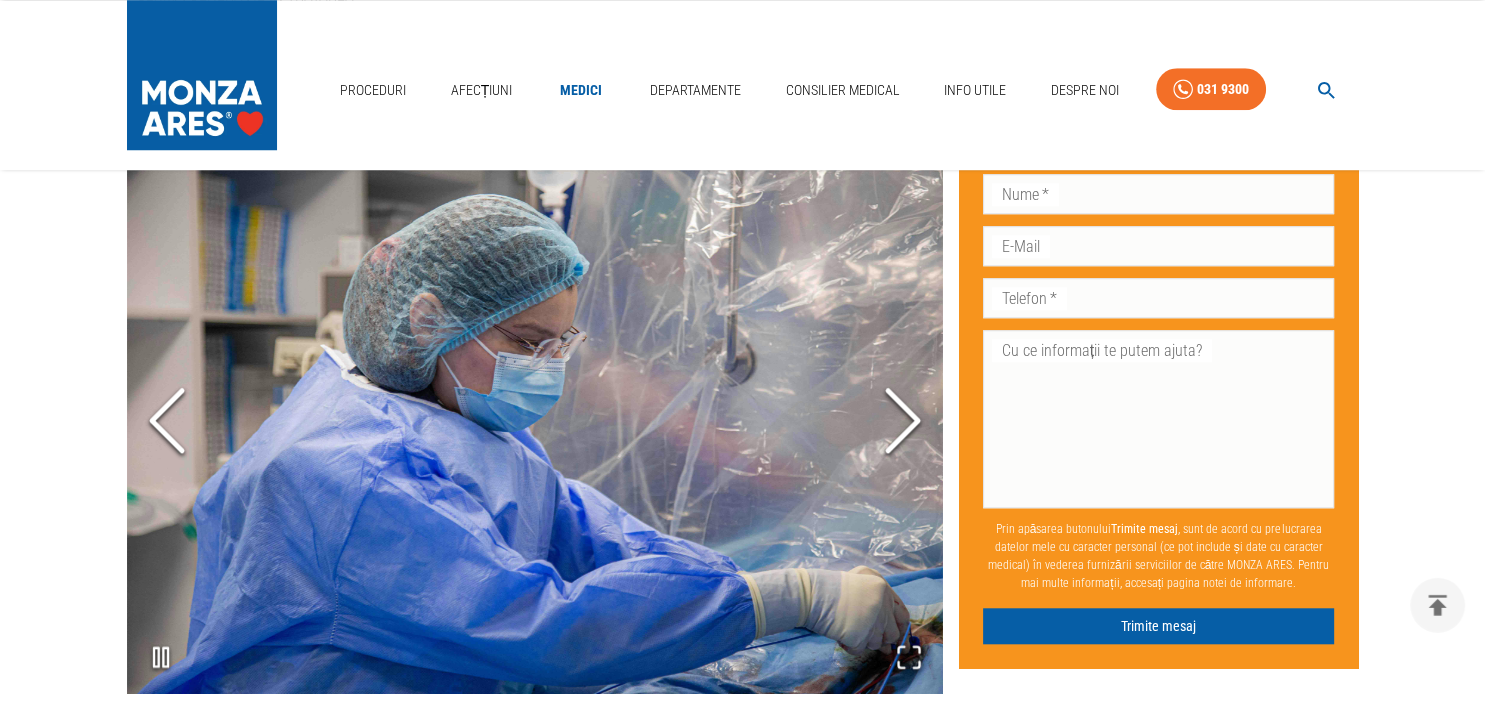click 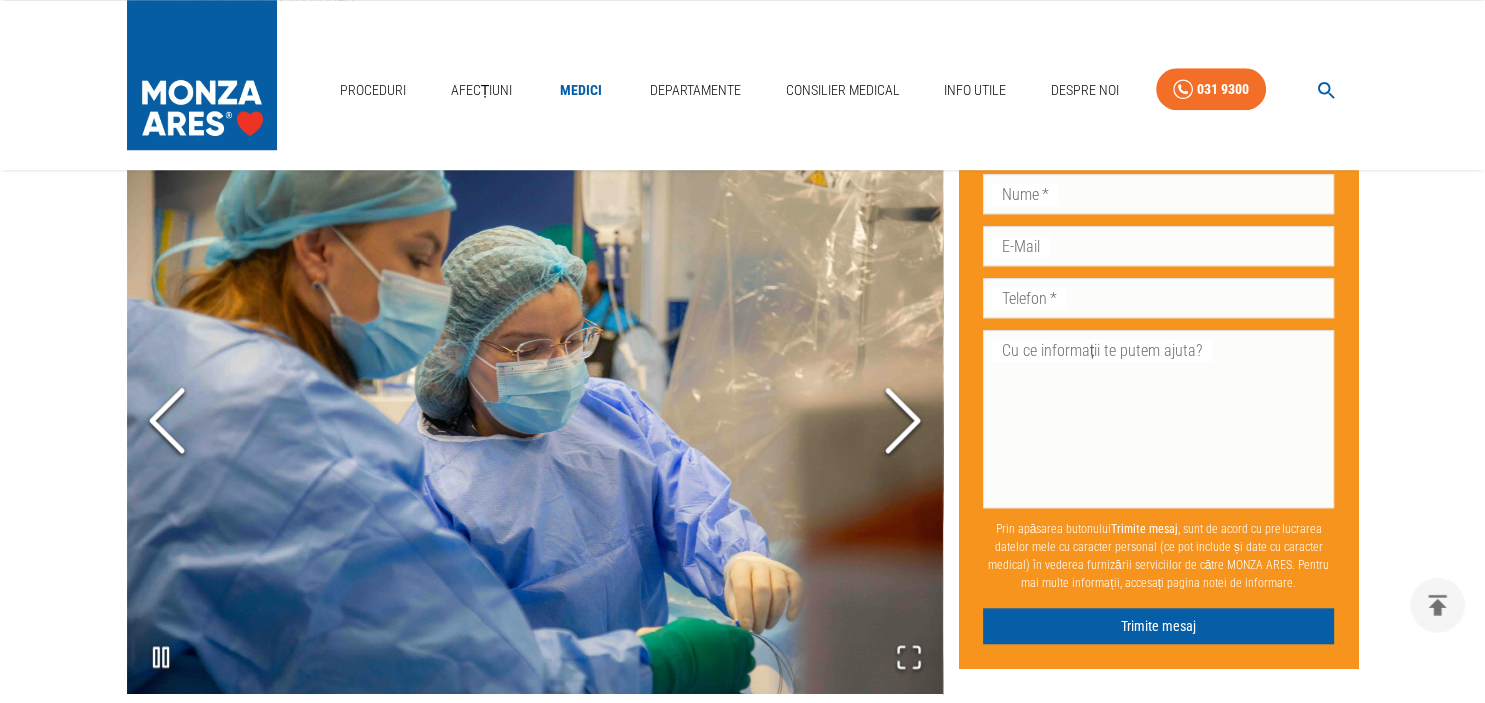 click 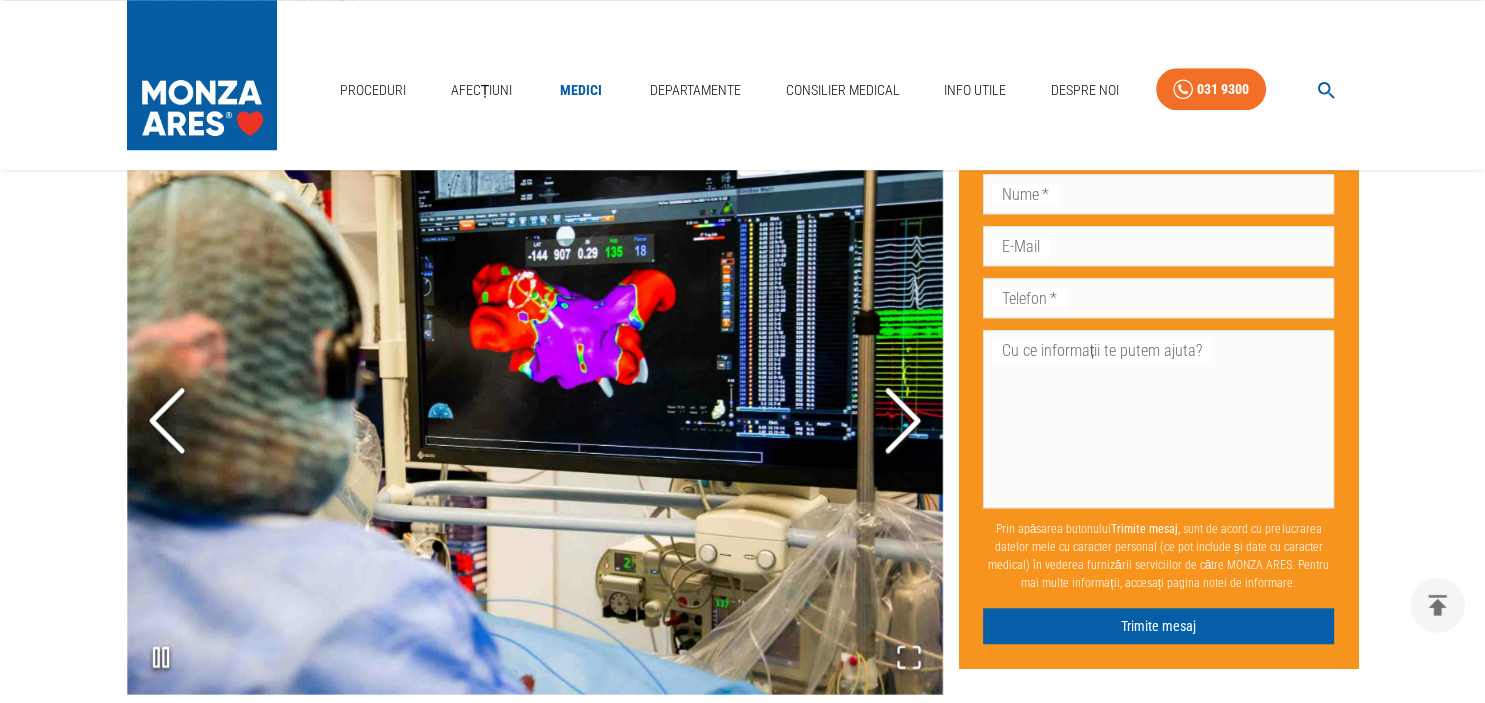 click 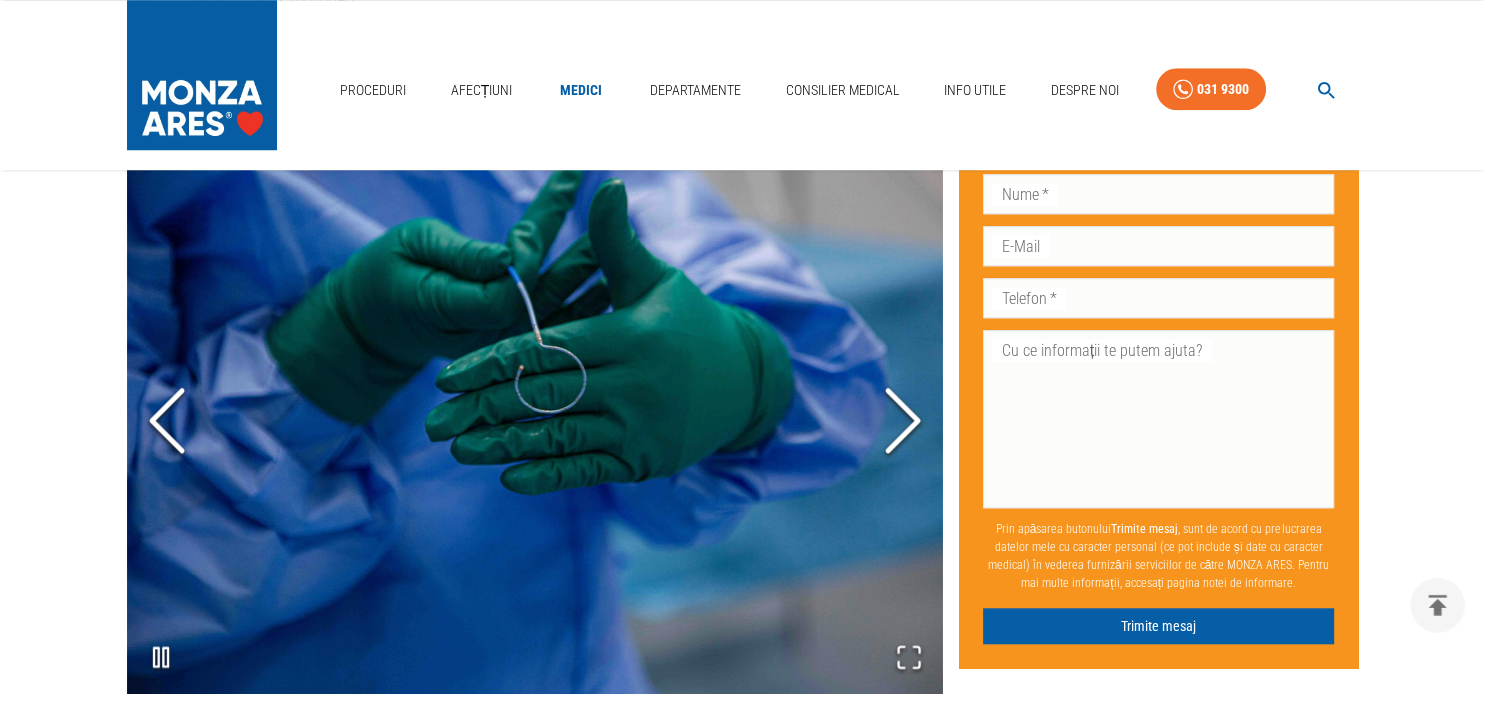 click 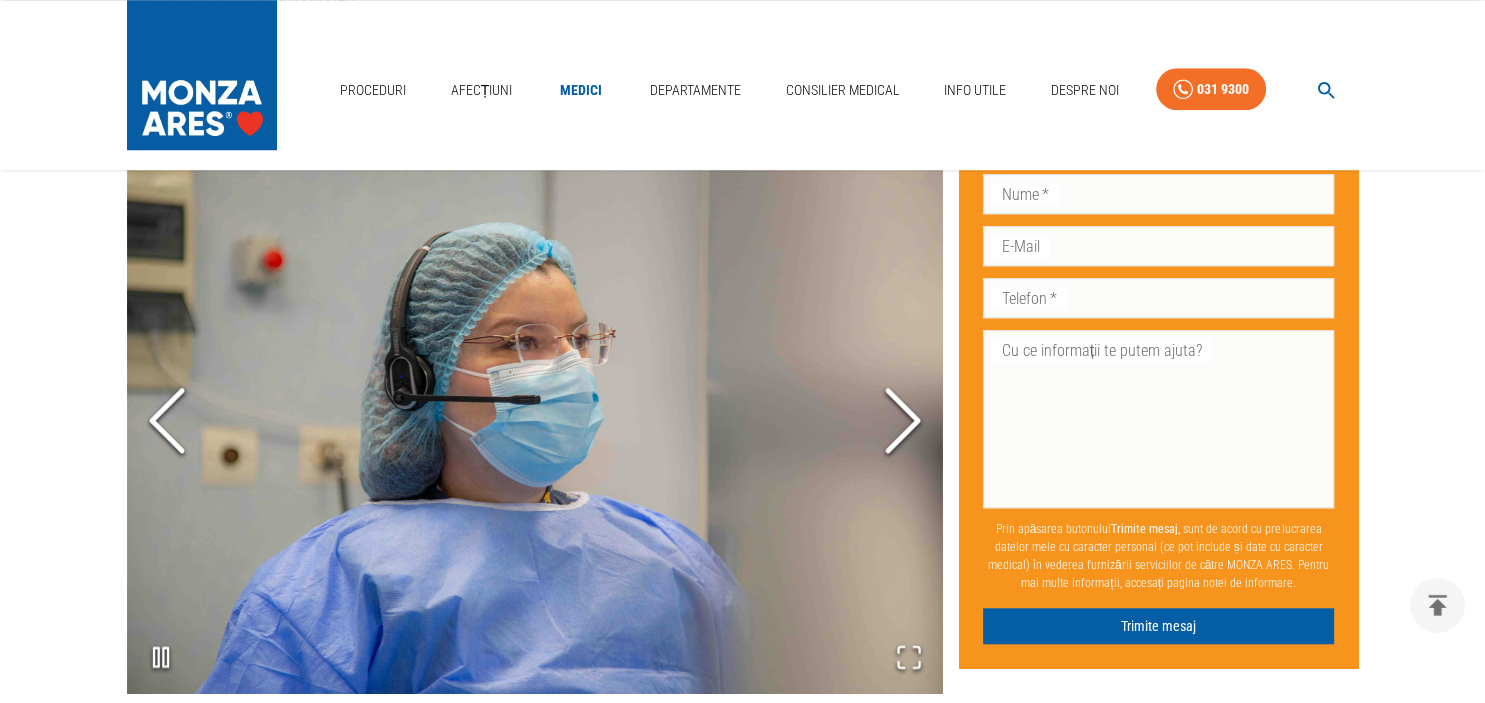 click 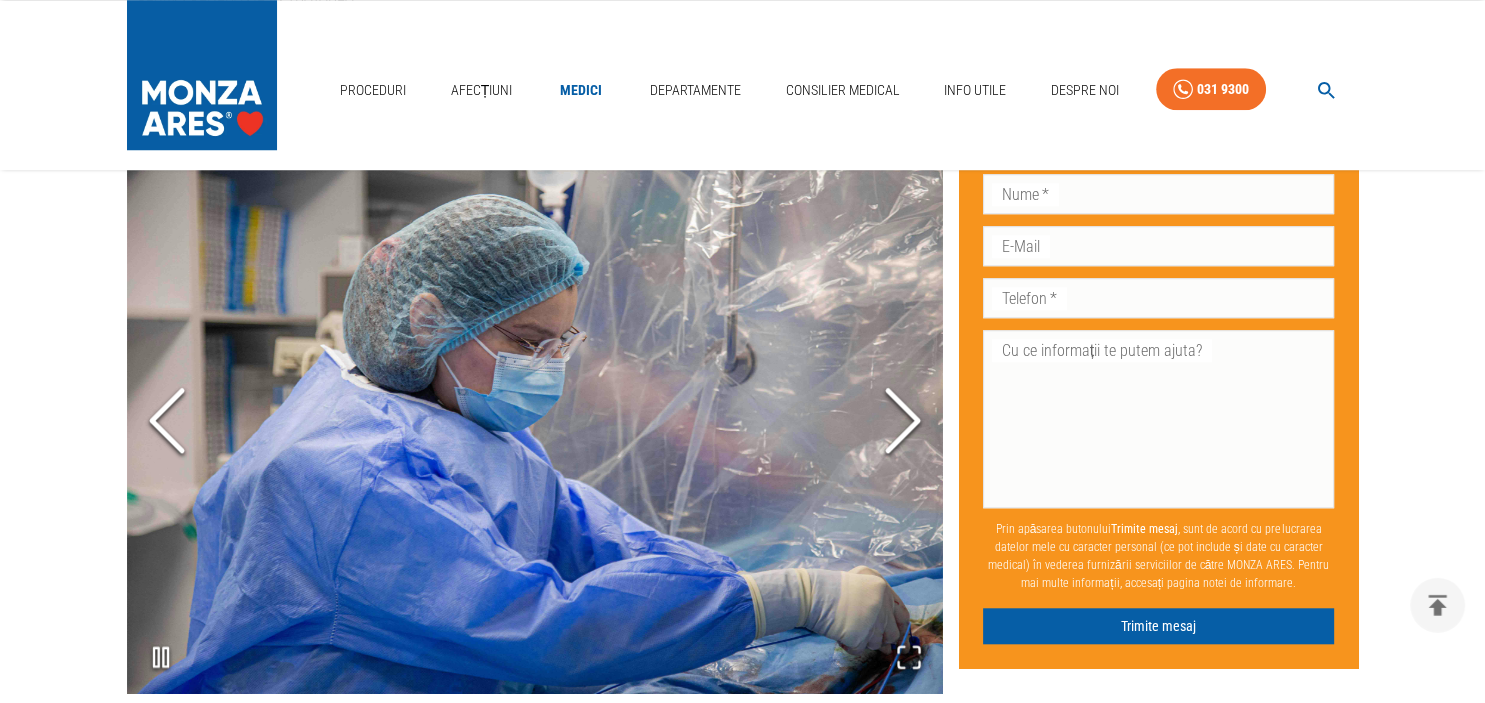 click 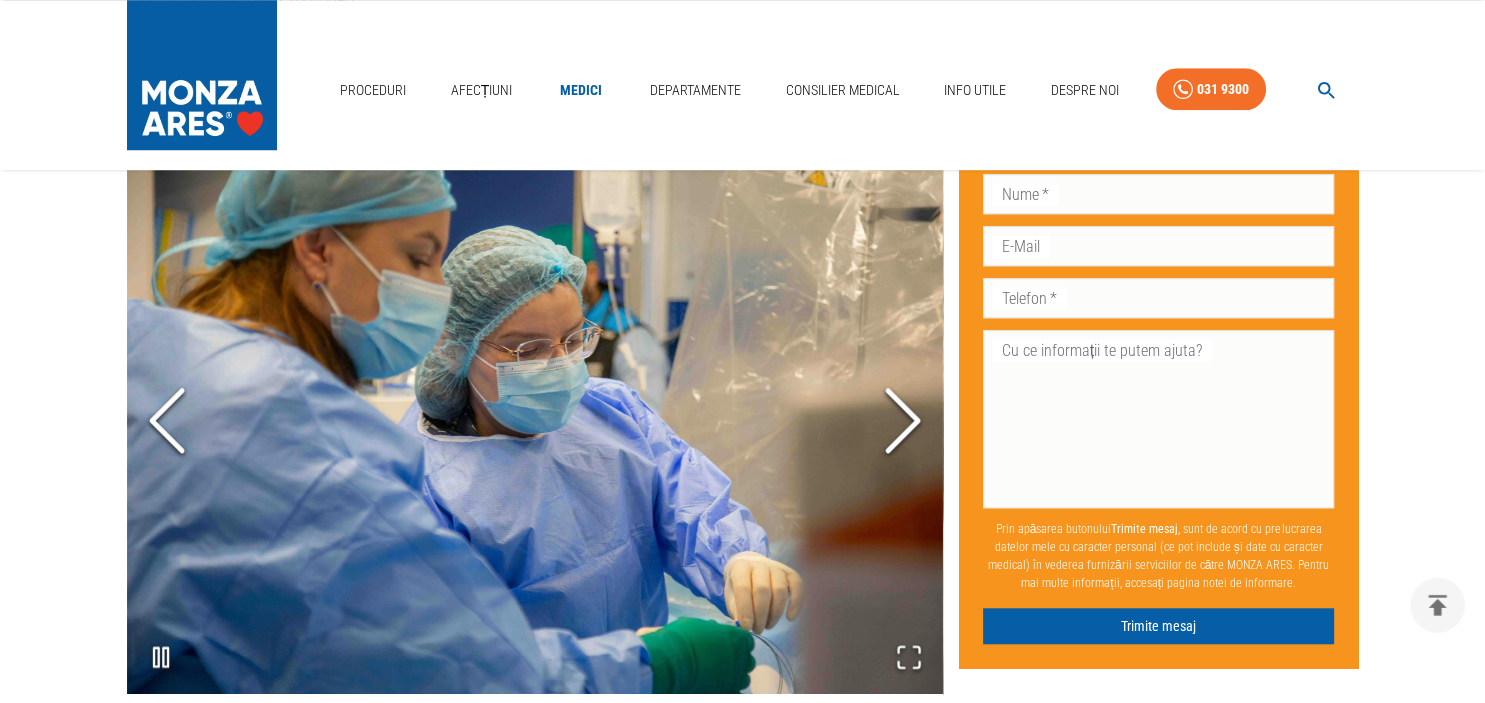 click 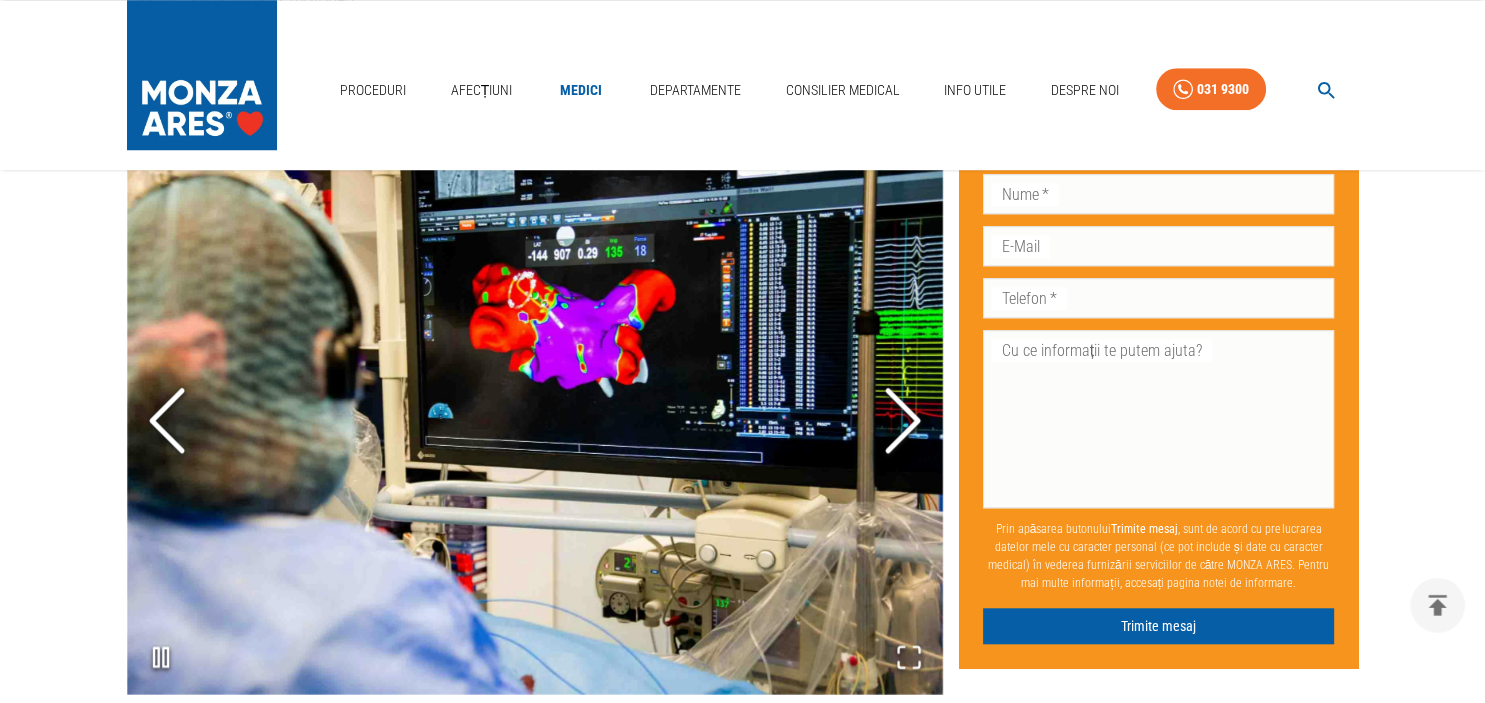 click 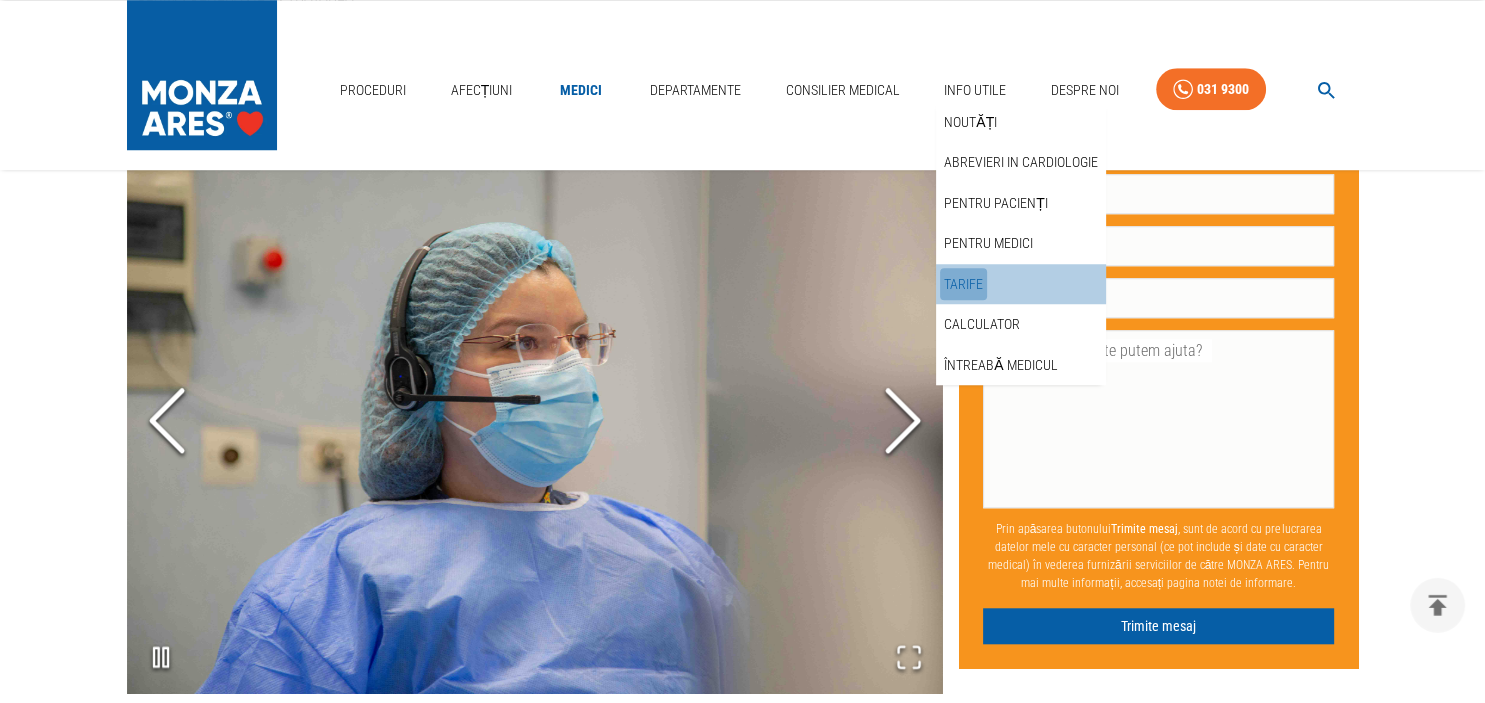 click on "Tarife" at bounding box center (963, 284) 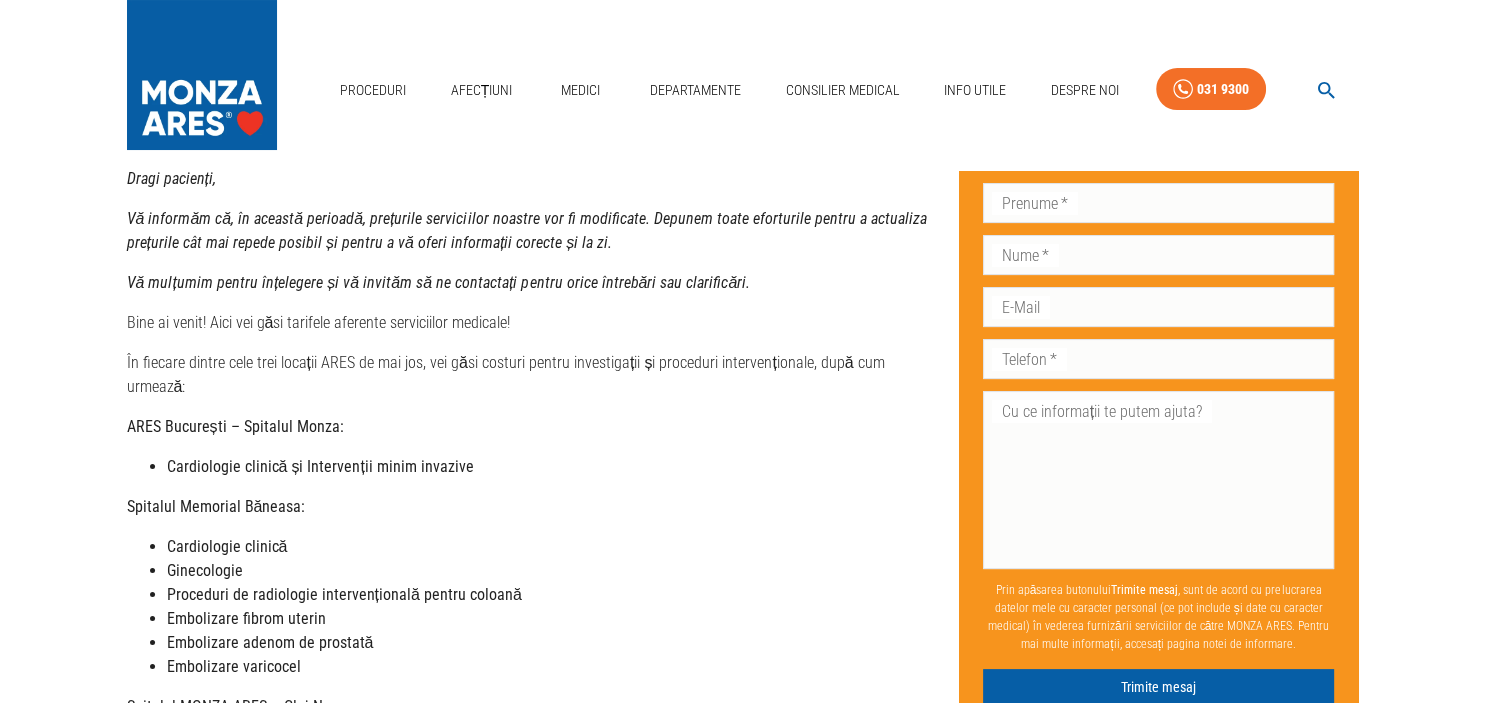 scroll, scrollTop: 269, scrollLeft: 0, axis: vertical 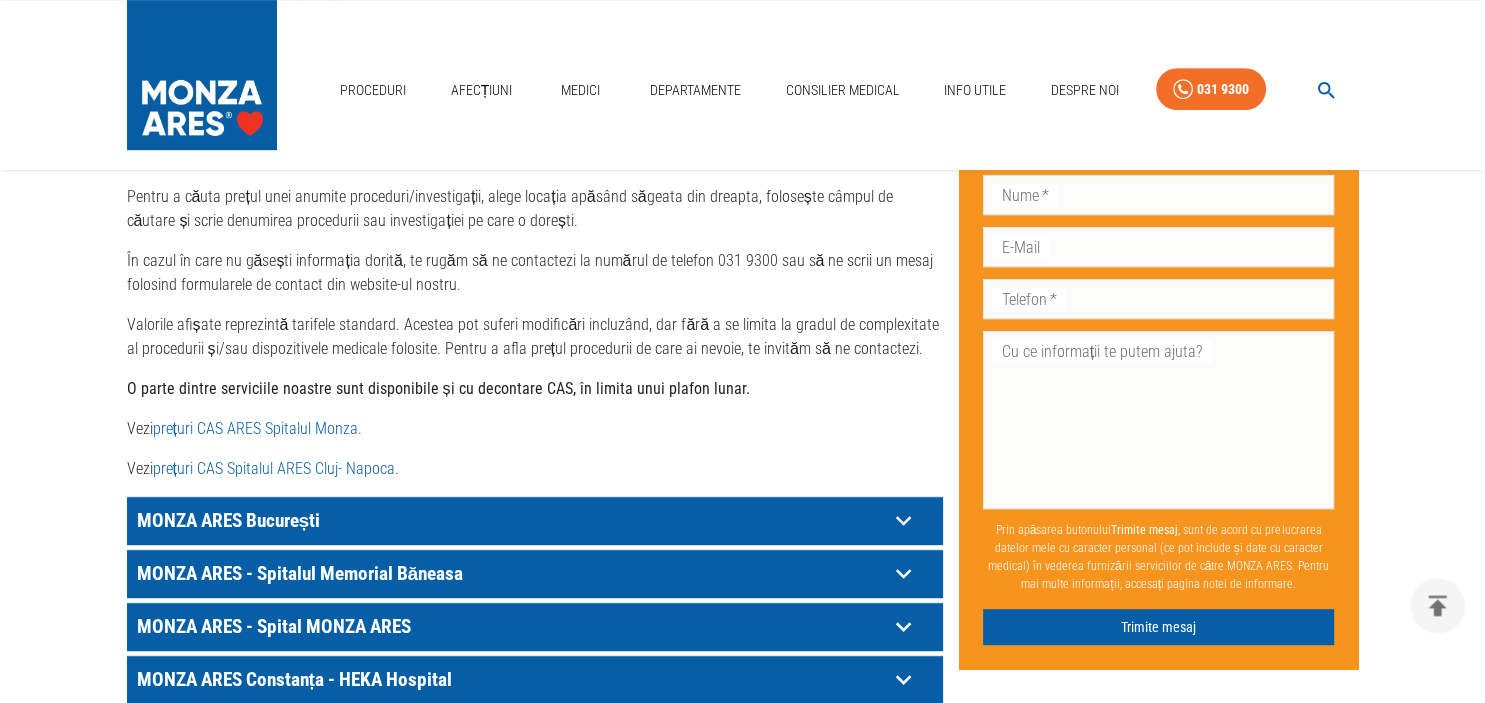 click 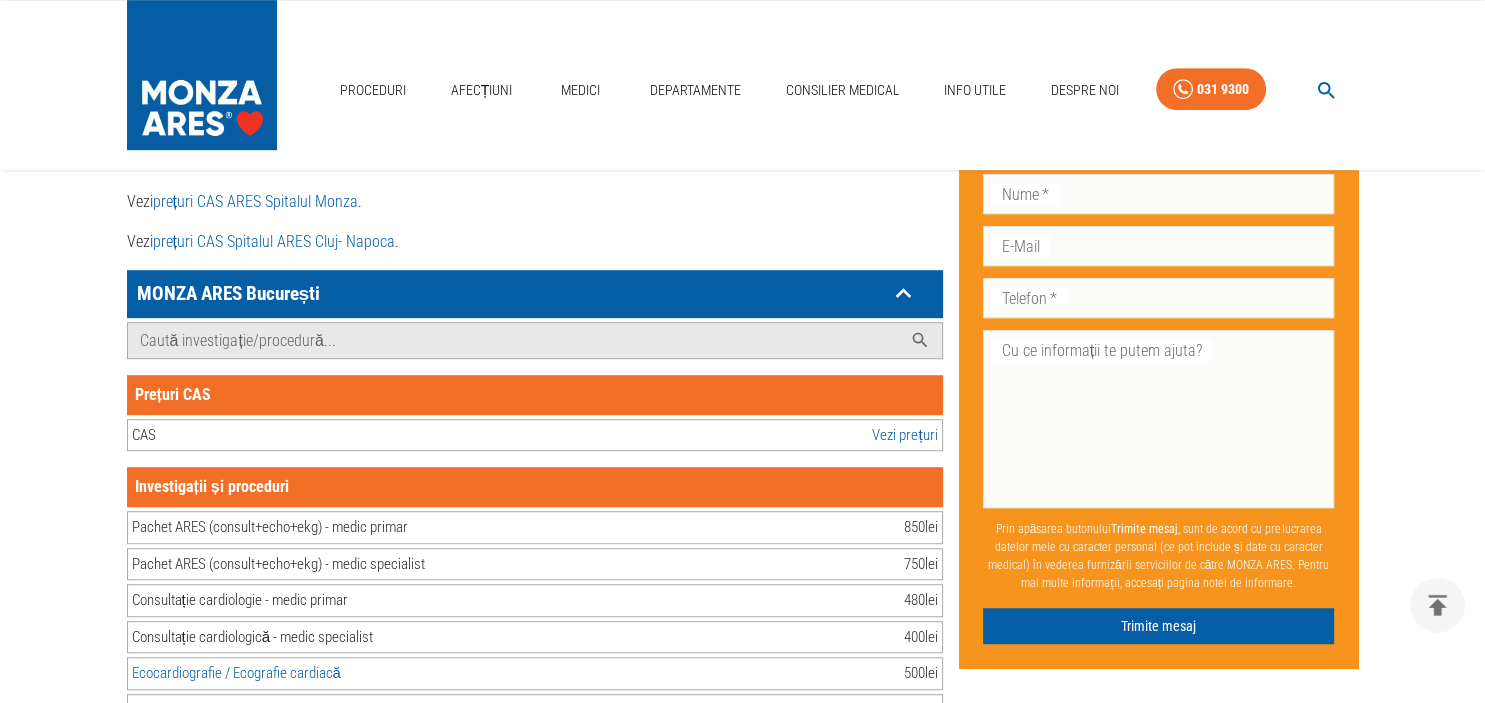 scroll, scrollTop: 1160, scrollLeft: 0, axis: vertical 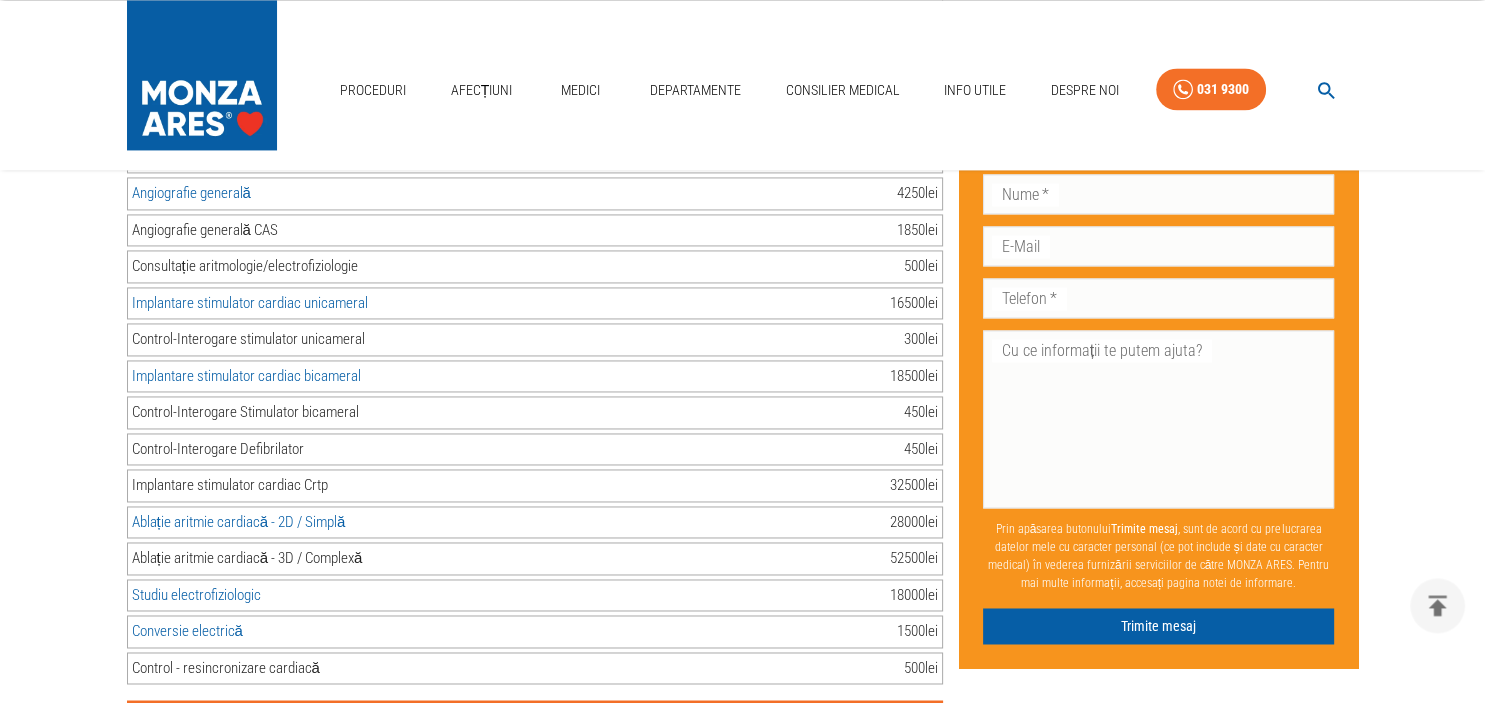 click on "Ablație aritmie cardiacă - 2D / Simplă" at bounding box center (239, 522) 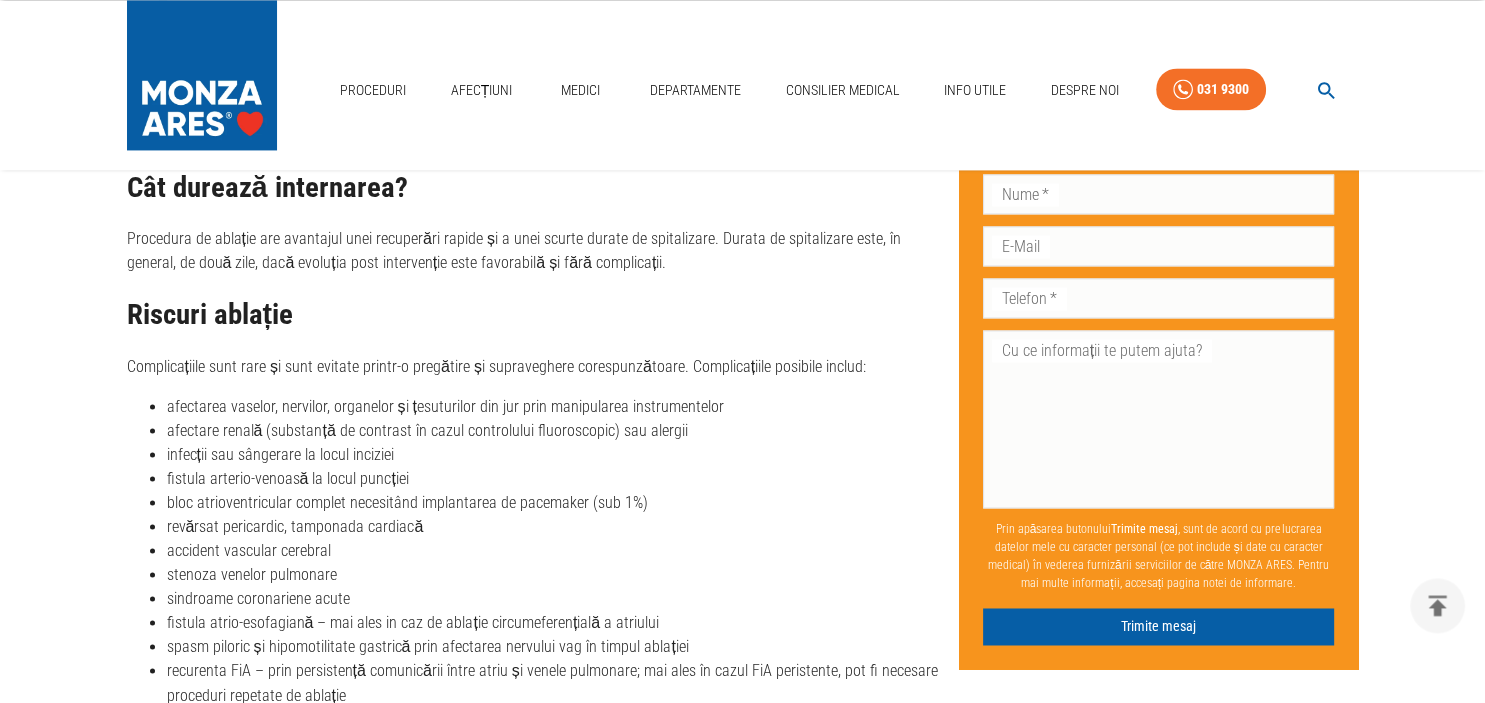 scroll, scrollTop: 0, scrollLeft: 0, axis: both 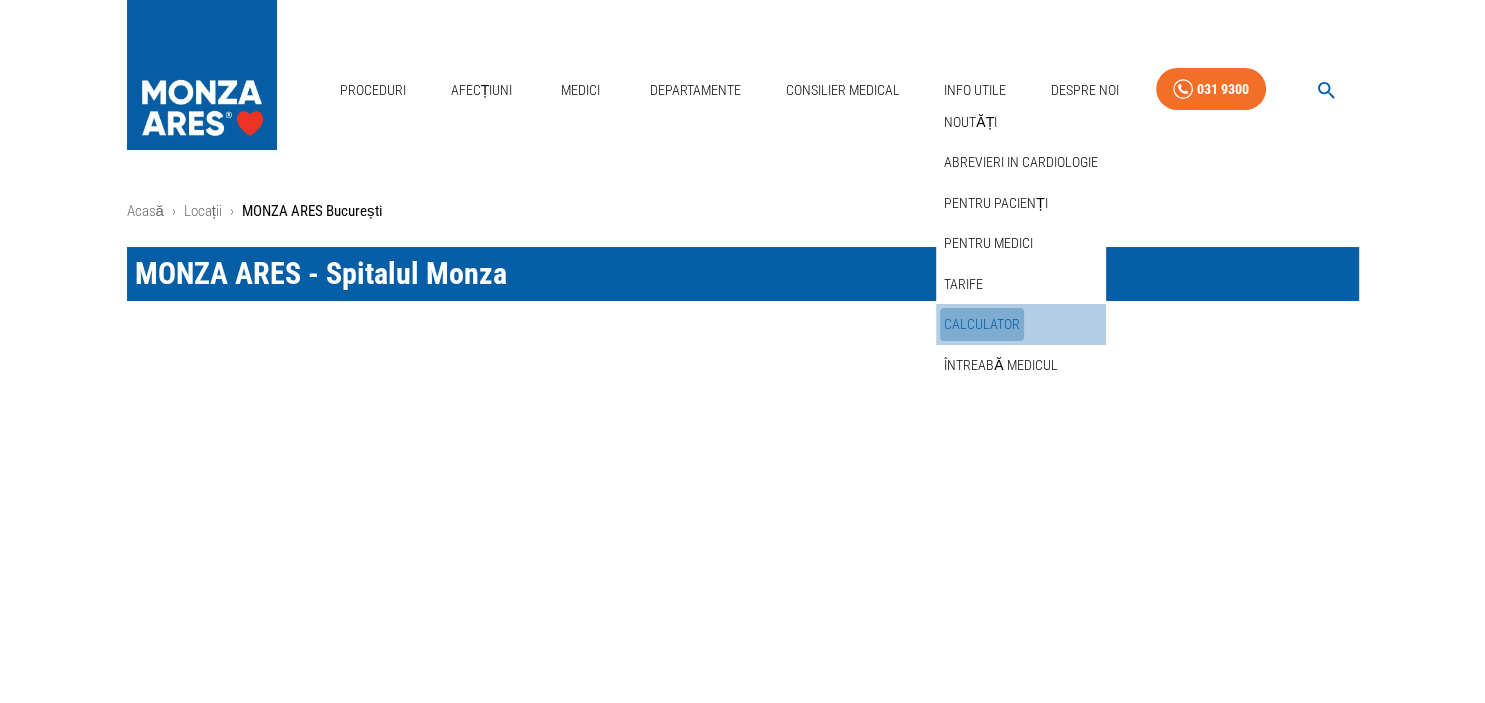 click on "Calculator" at bounding box center (982, 324) 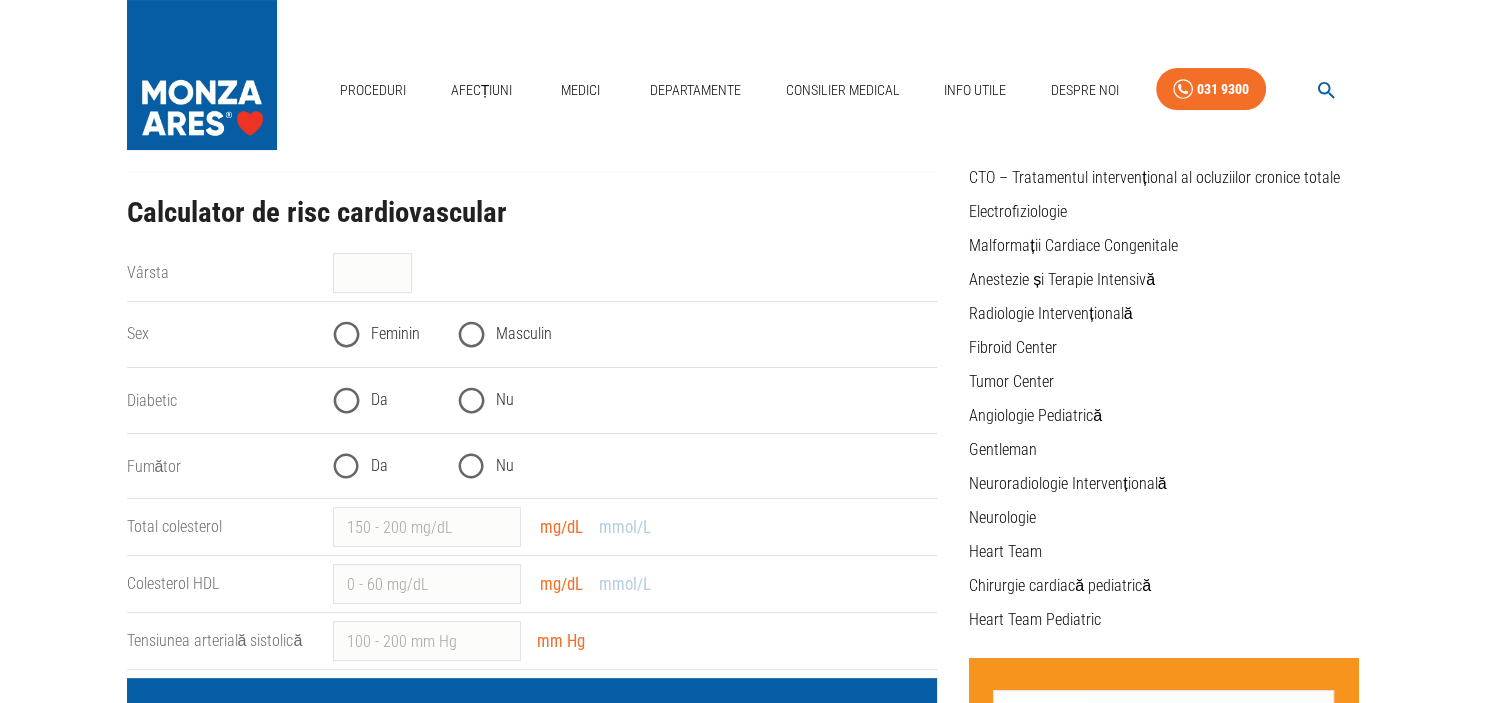 scroll, scrollTop: 0, scrollLeft: 0, axis: both 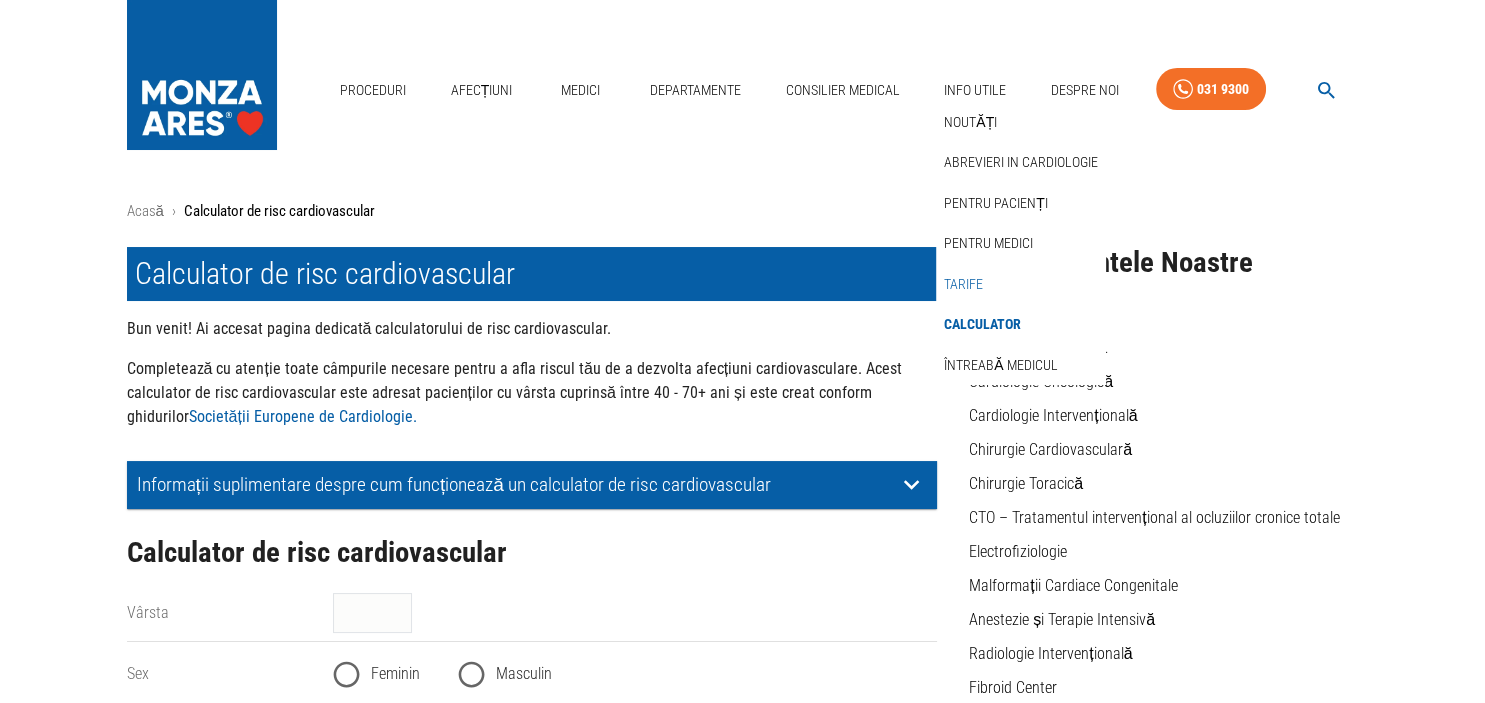 click on "Tarife" at bounding box center (963, 284) 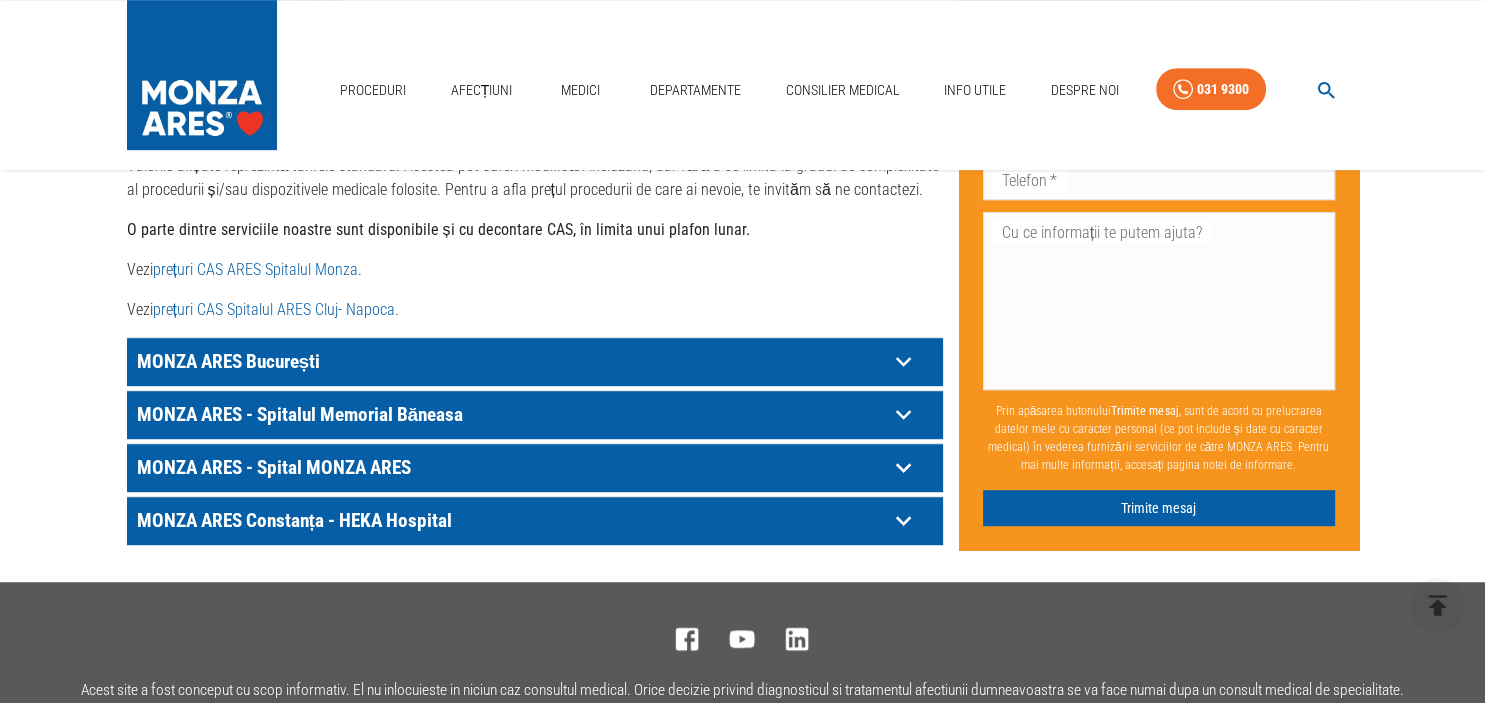 scroll, scrollTop: 1112, scrollLeft: 0, axis: vertical 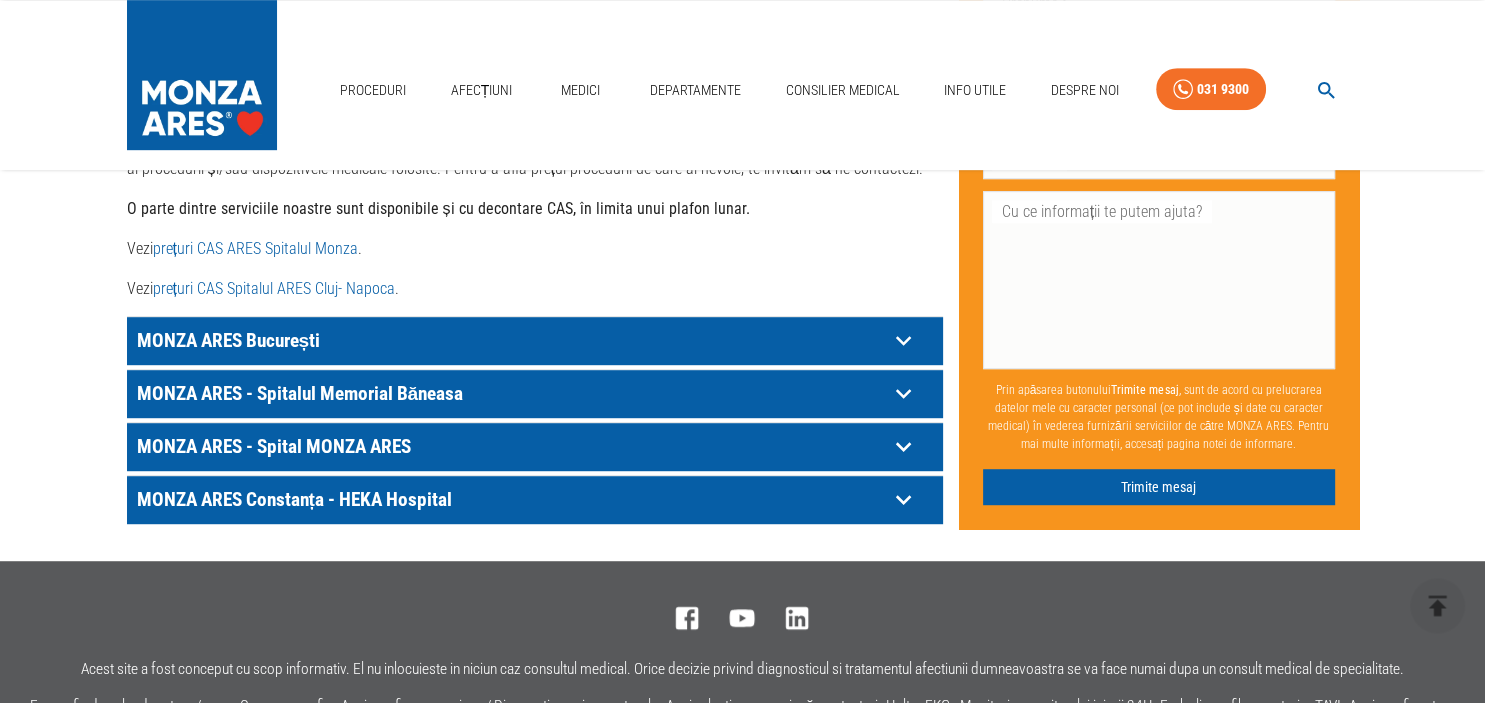 click 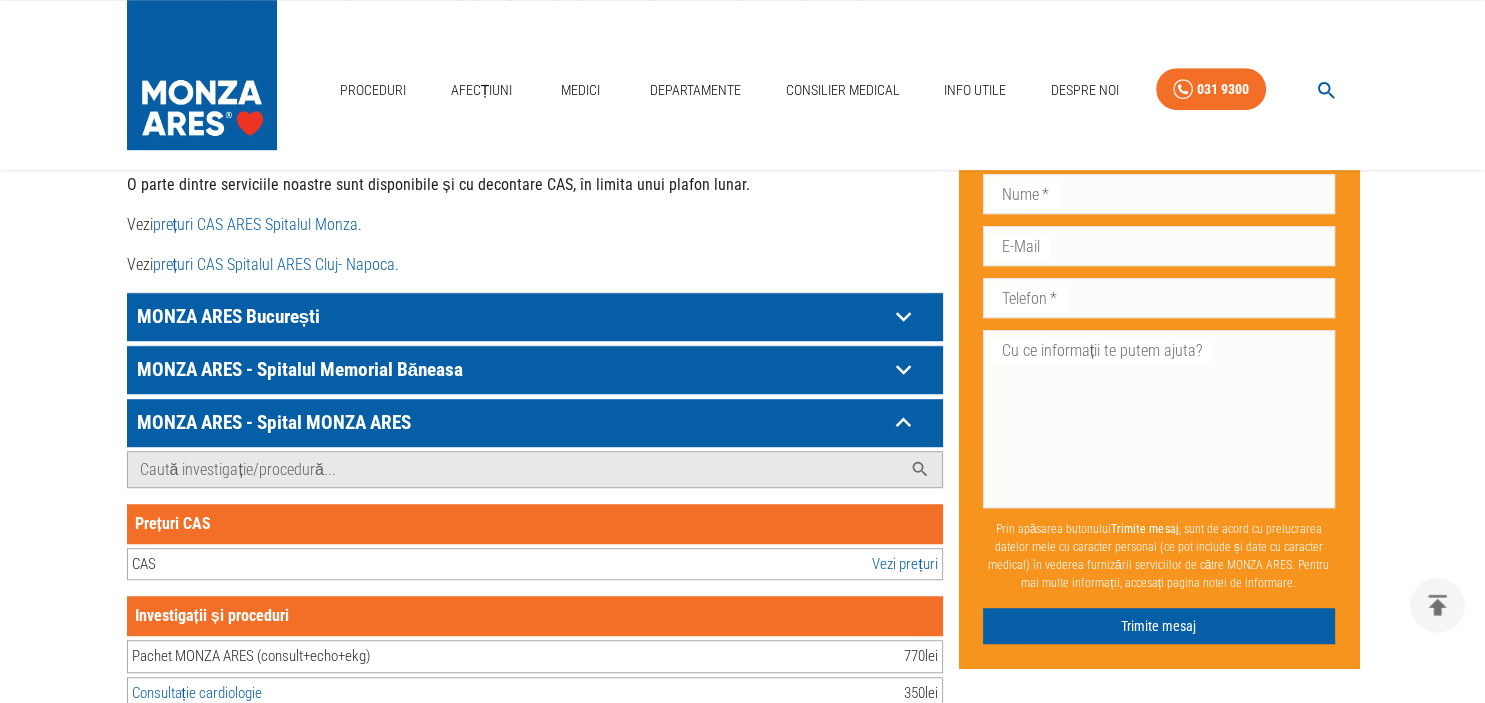 scroll, scrollTop: 1275, scrollLeft: 0, axis: vertical 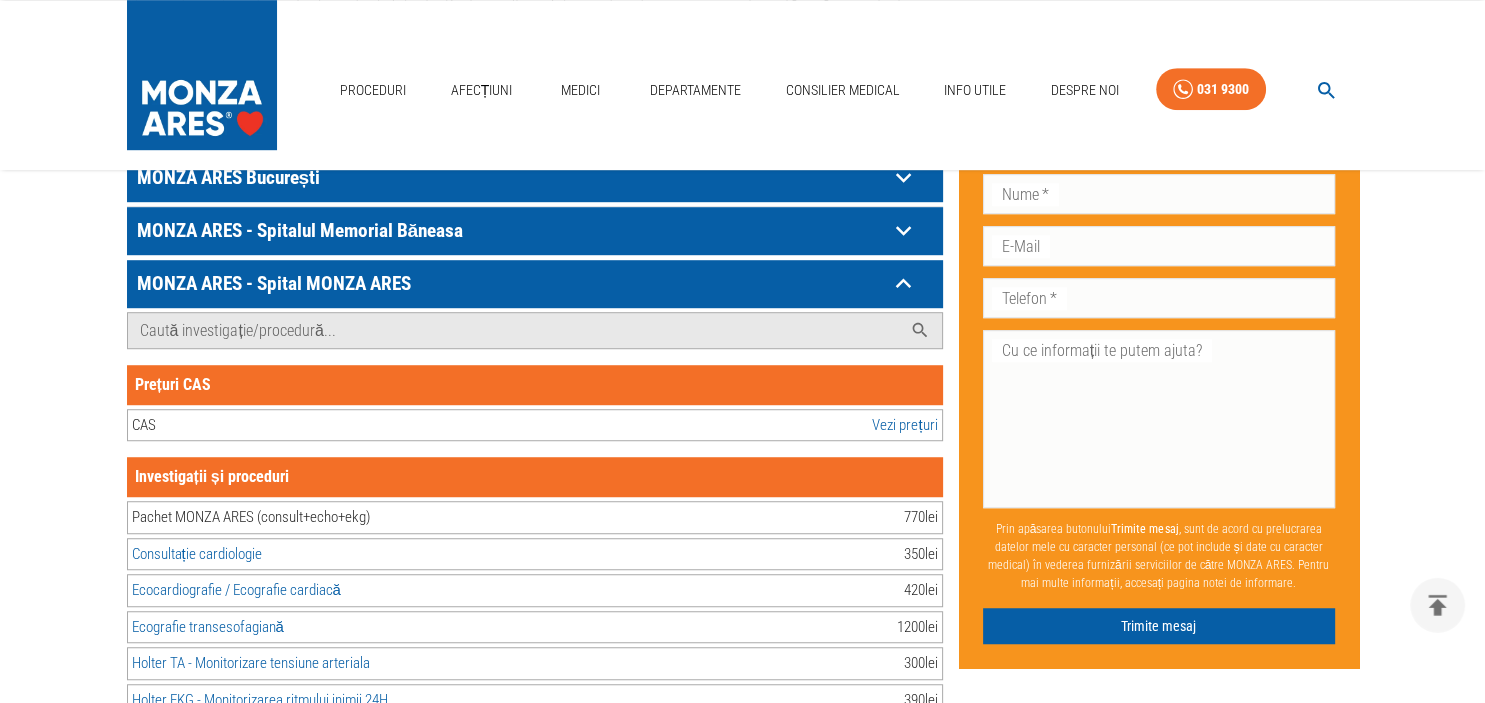 click on "Vezi prețuri" at bounding box center (904, 425) 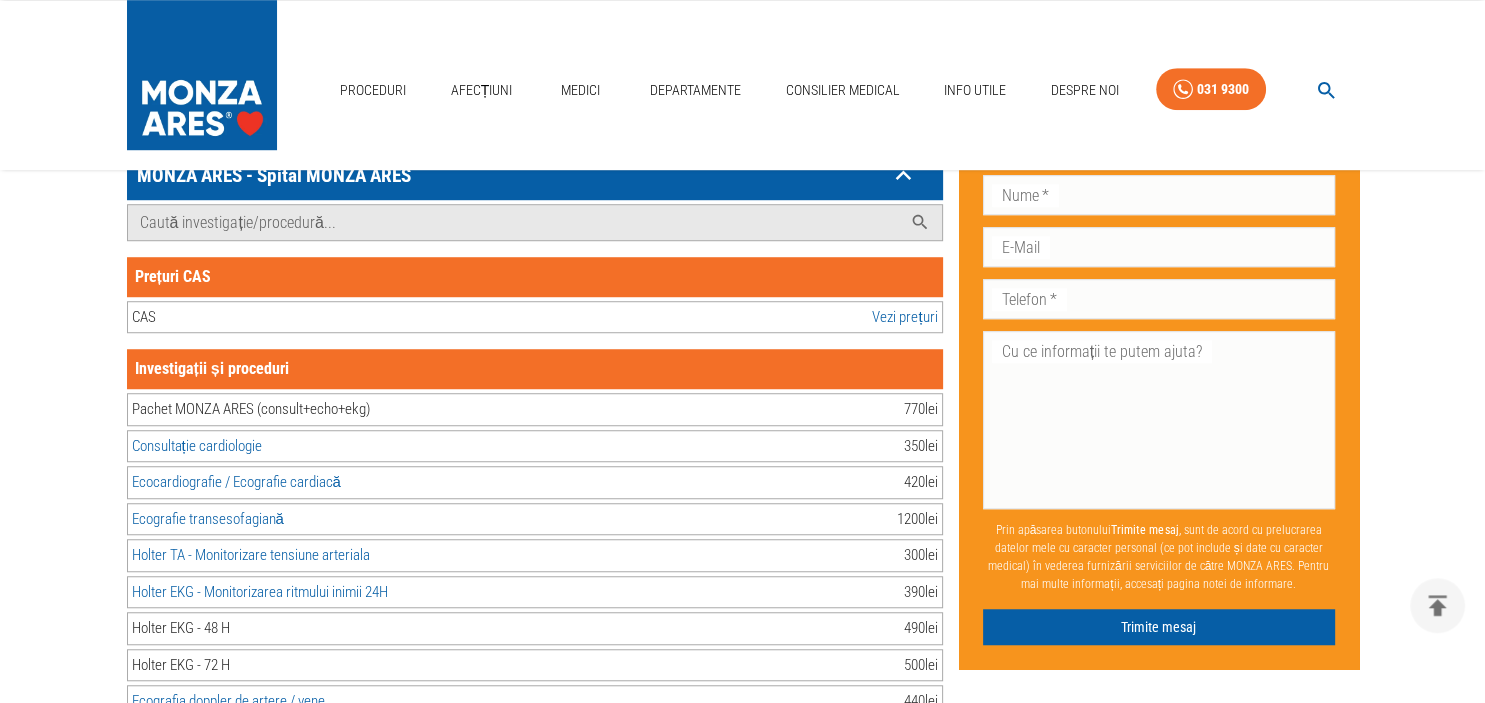 scroll, scrollTop: 1475, scrollLeft: 0, axis: vertical 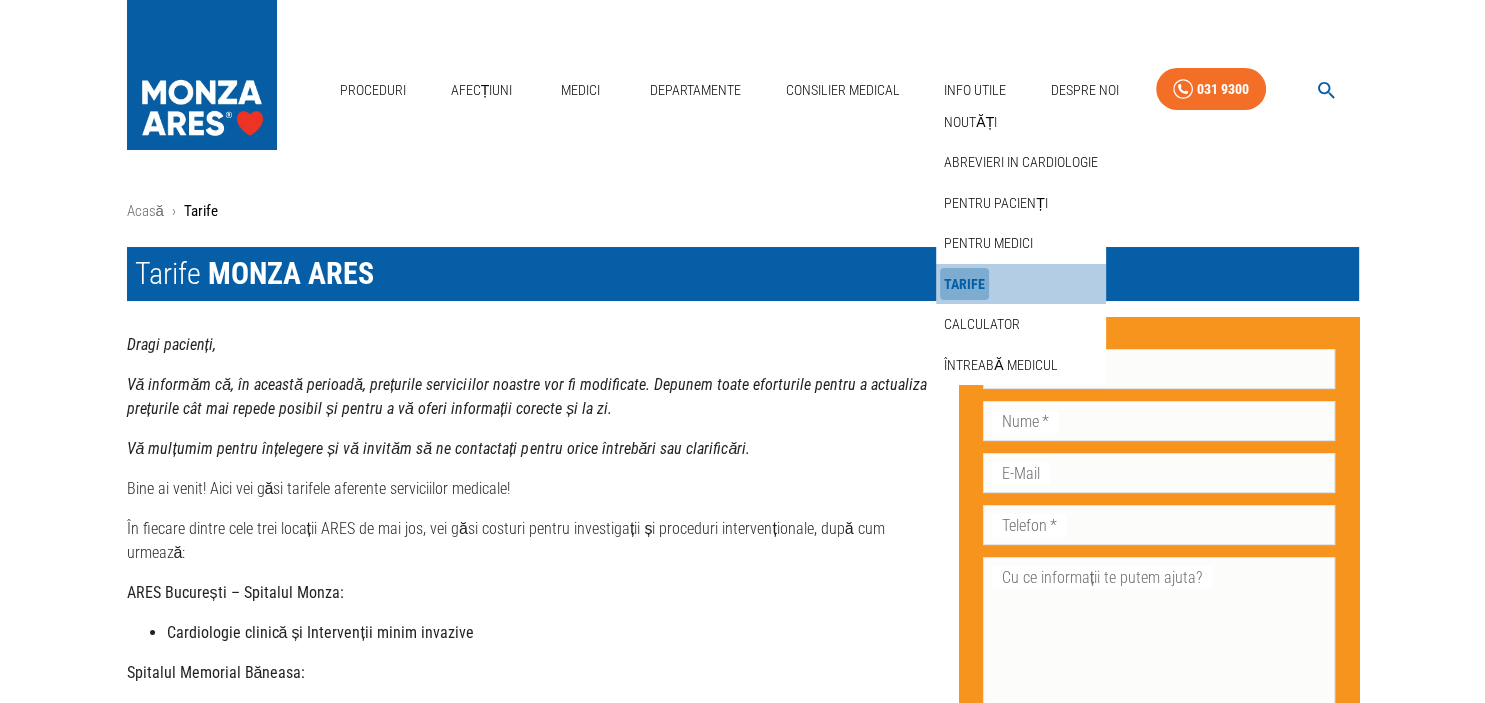 click on "Tarife" at bounding box center [964, 284] 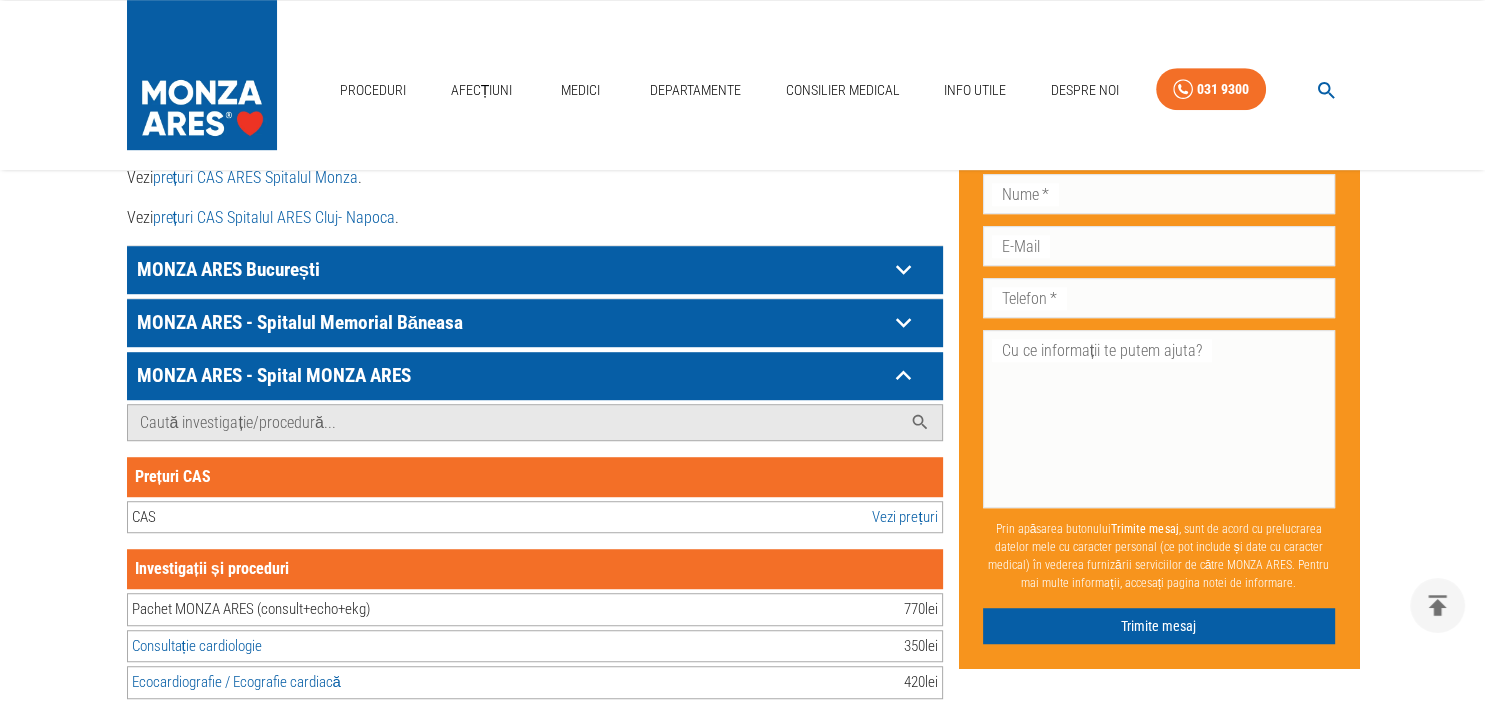 scroll, scrollTop: 1244, scrollLeft: 0, axis: vertical 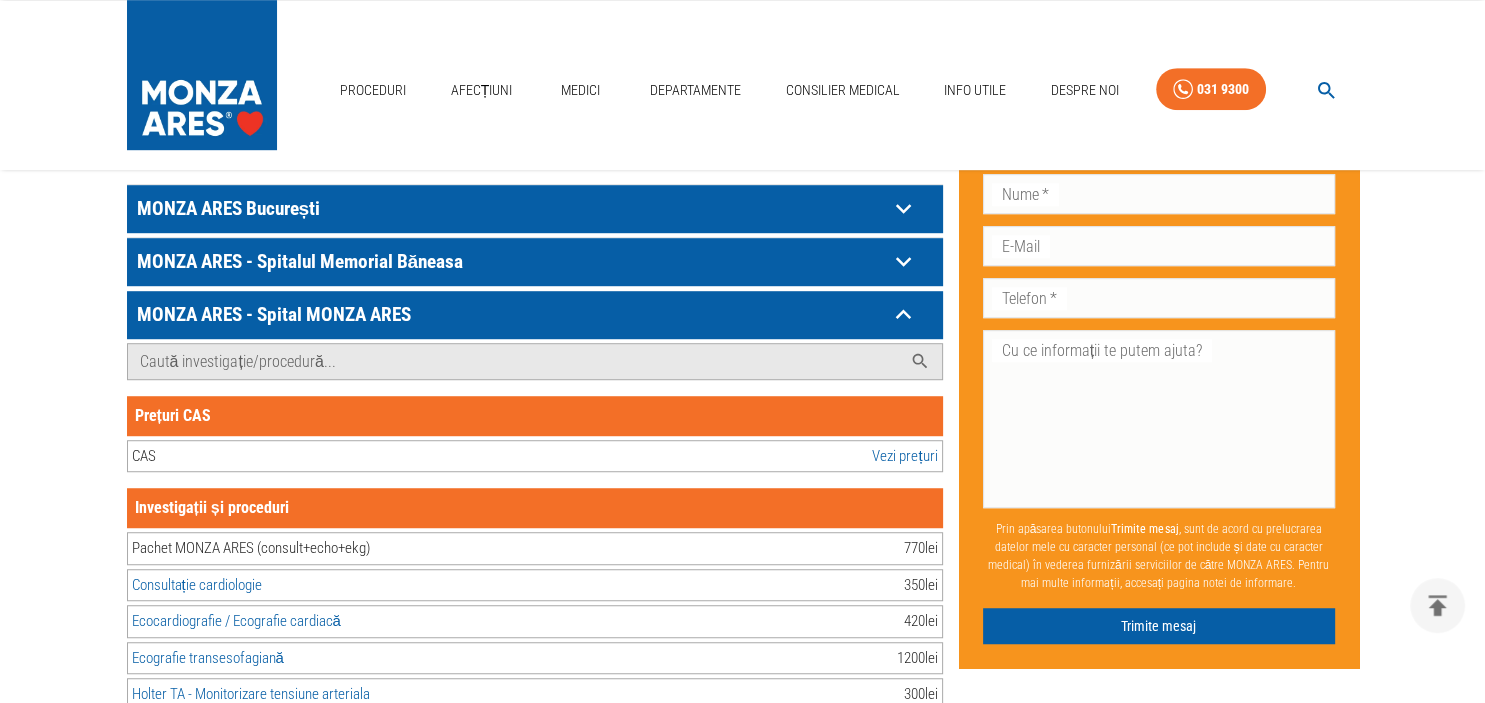 click 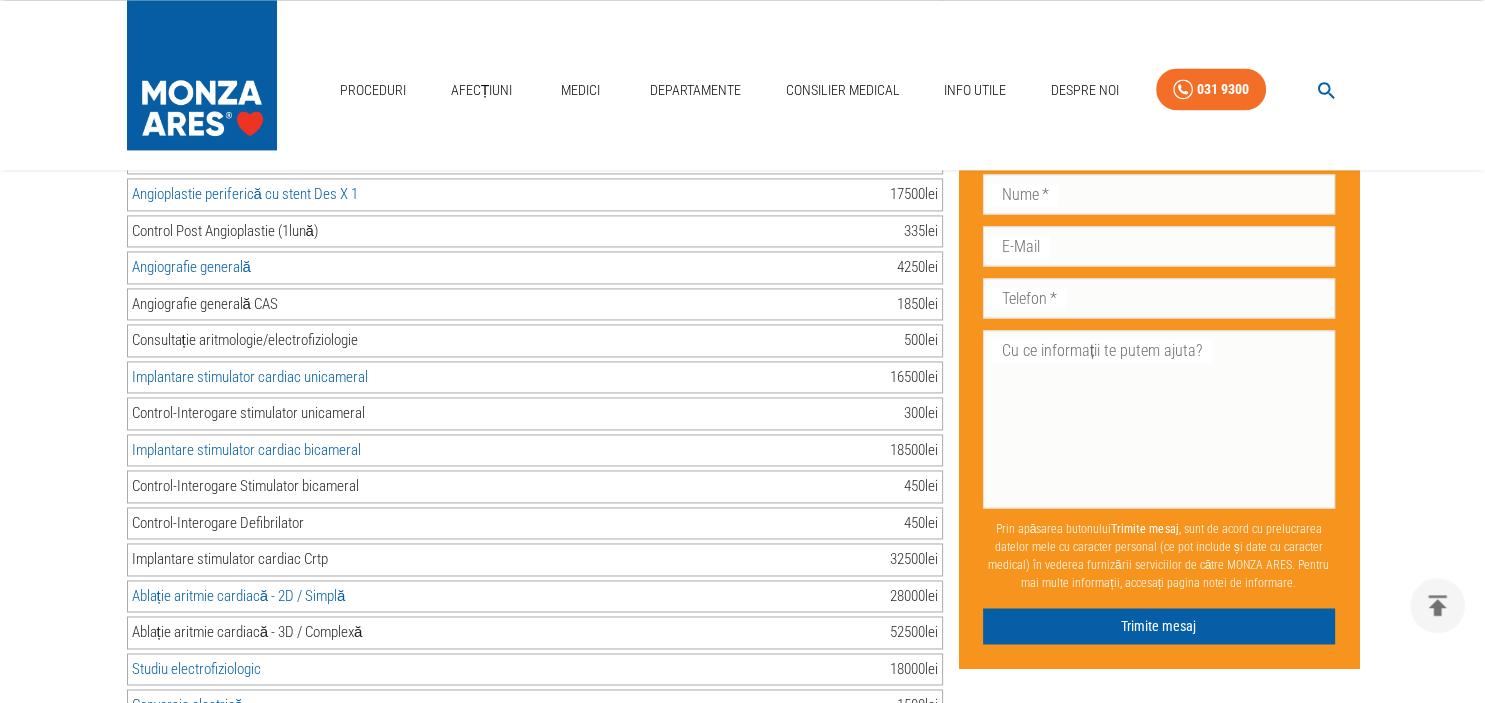 scroll, scrollTop: 2969, scrollLeft: 0, axis: vertical 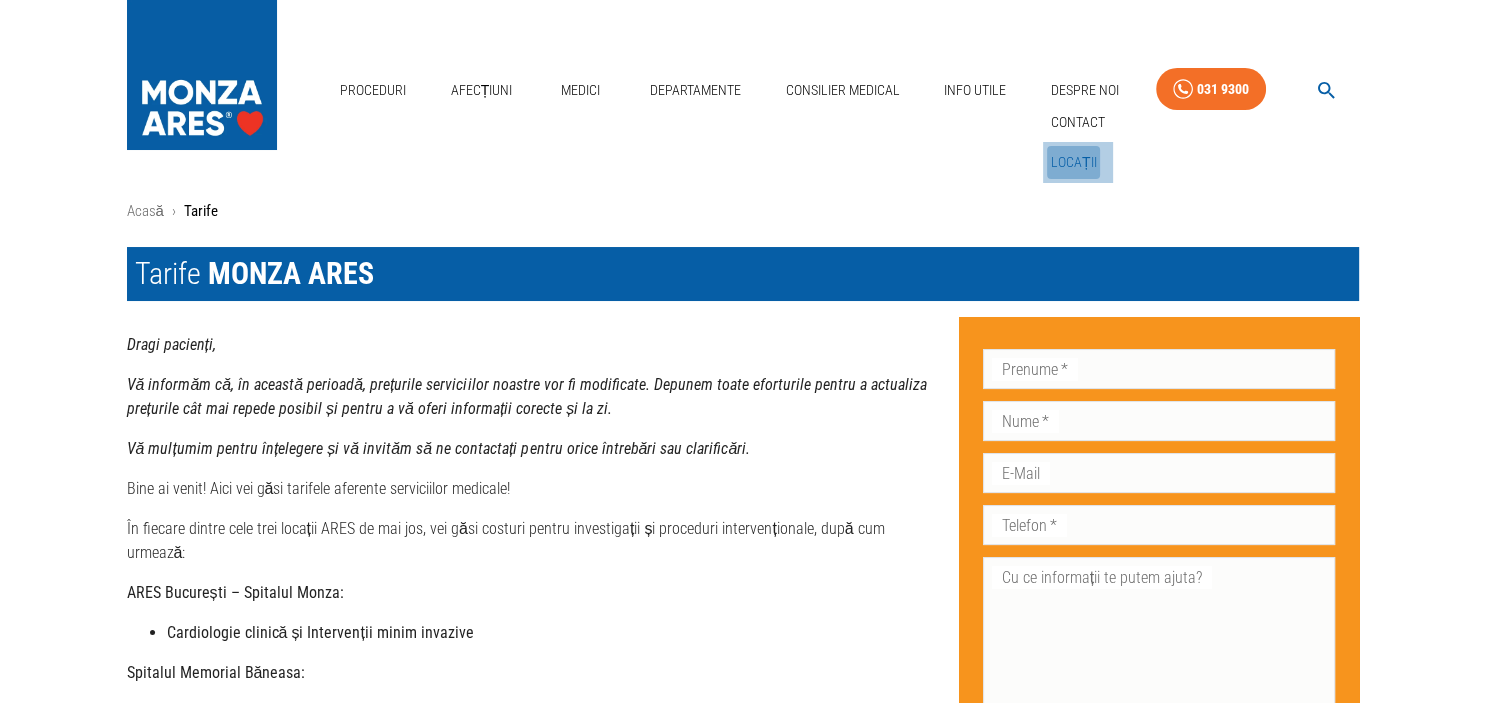 click on "Locații" at bounding box center (1074, 162) 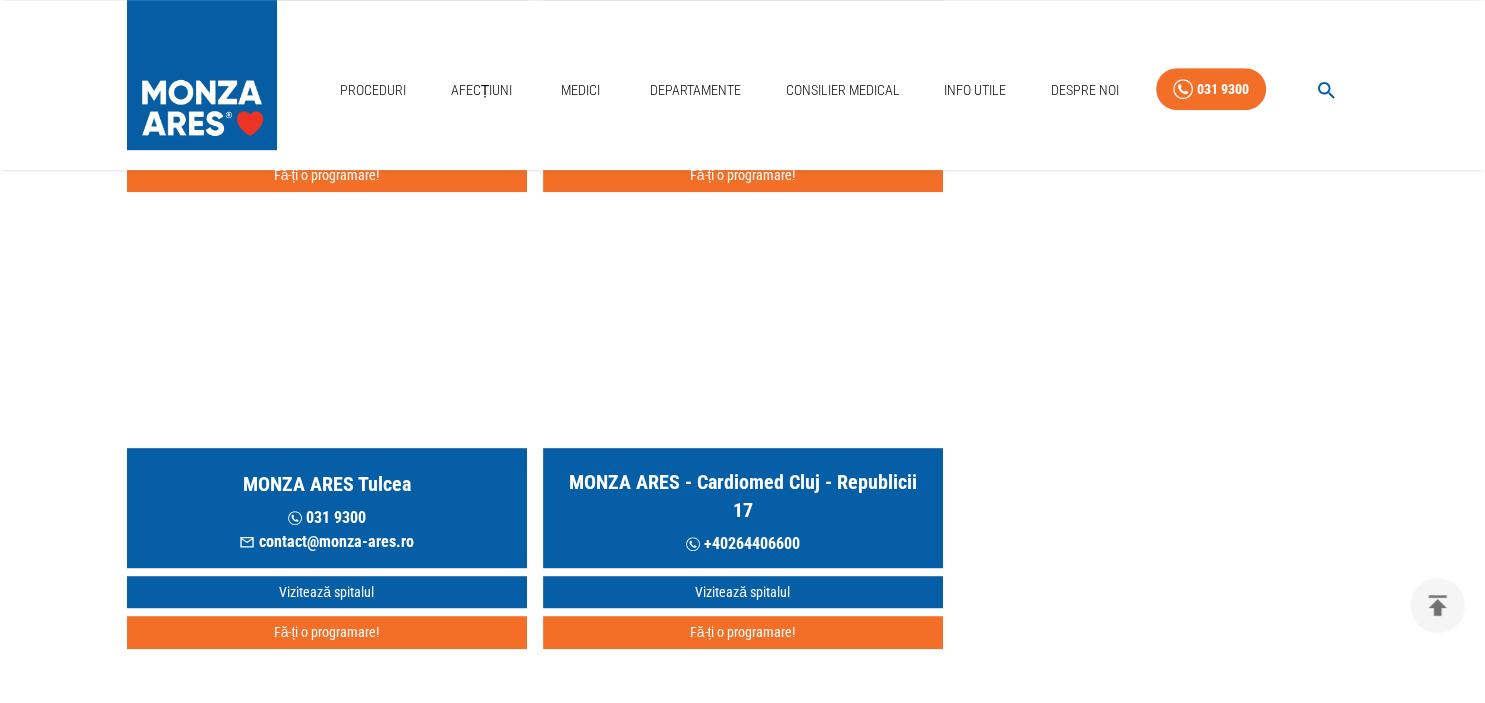 scroll, scrollTop: 1094, scrollLeft: 0, axis: vertical 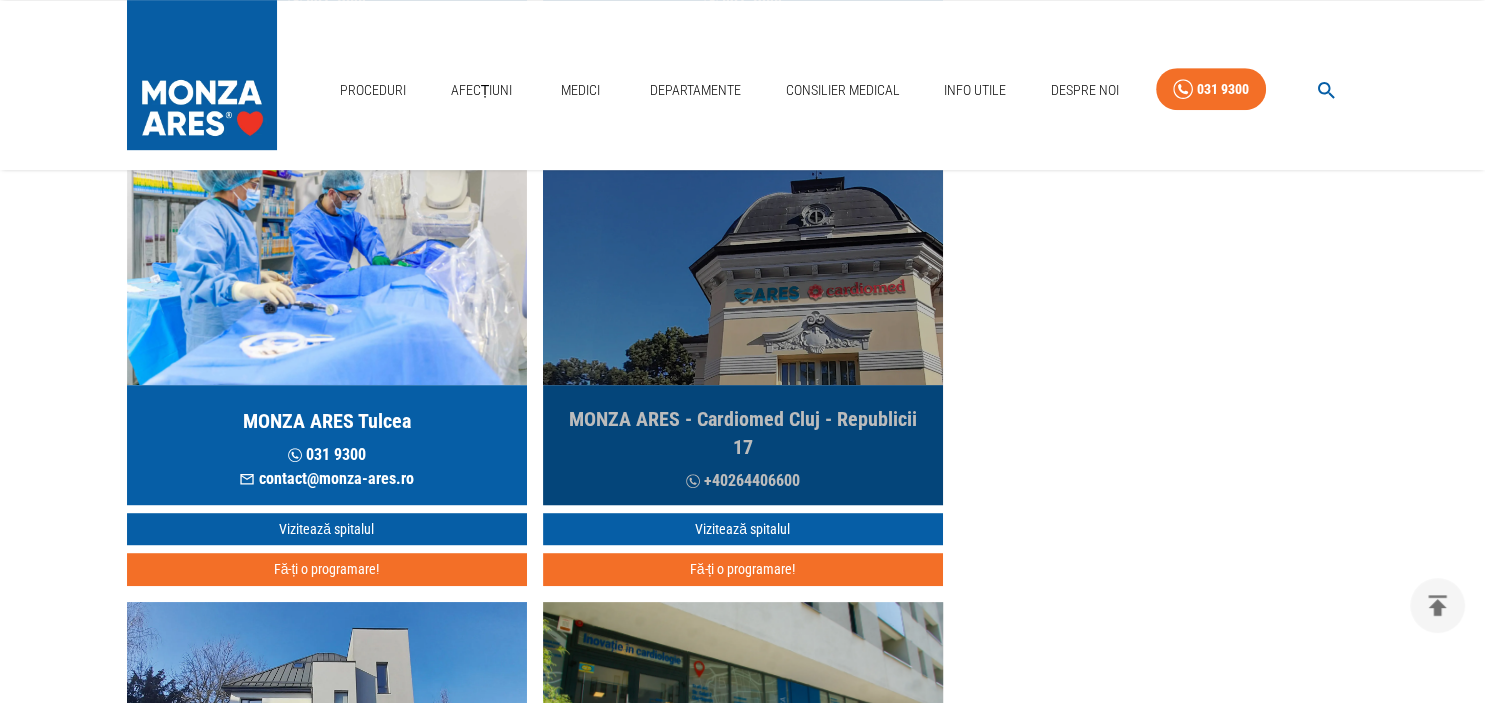 click on "MONZA ARES - Cardiomed Cluj - Republicii 17" at bounding box center (743, 433) 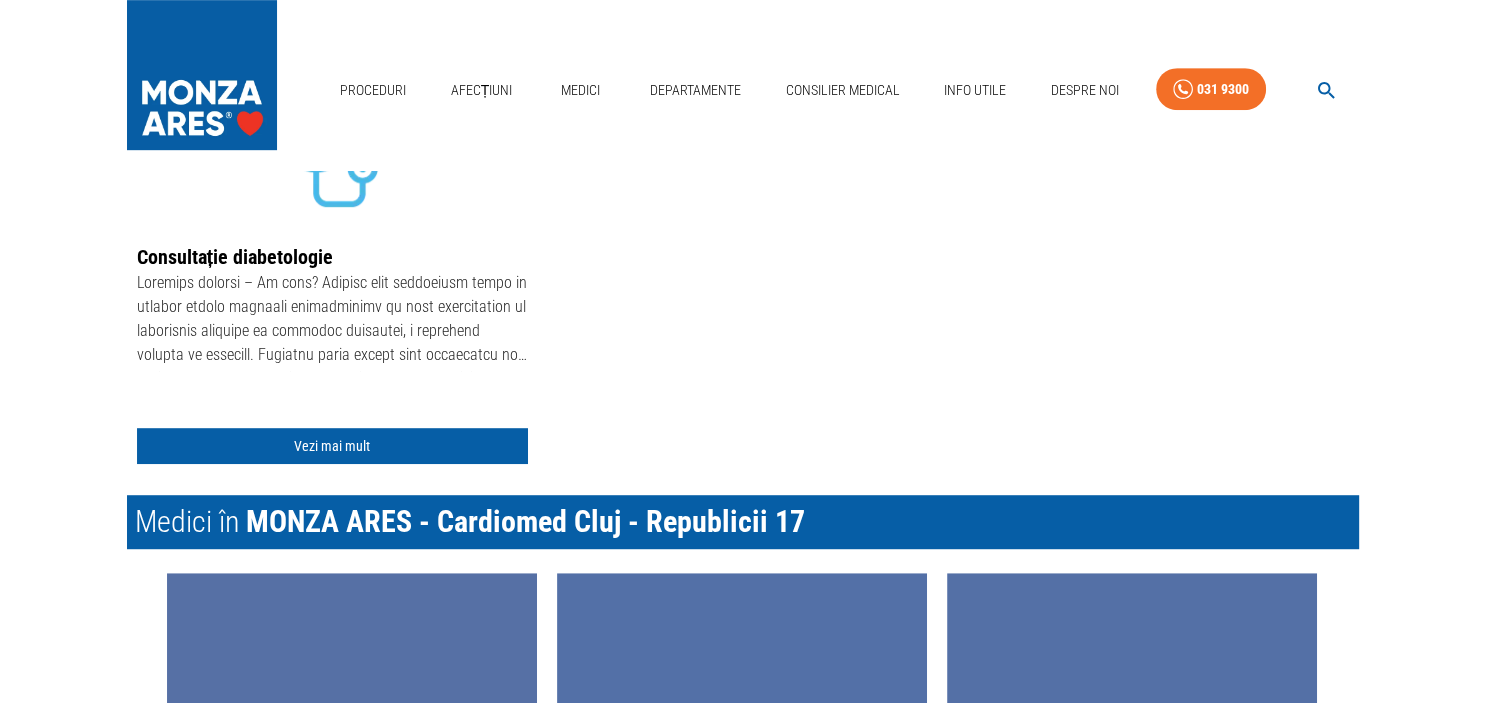scroll, scrollTop: 0, scrollLeft: 0, axis: both 